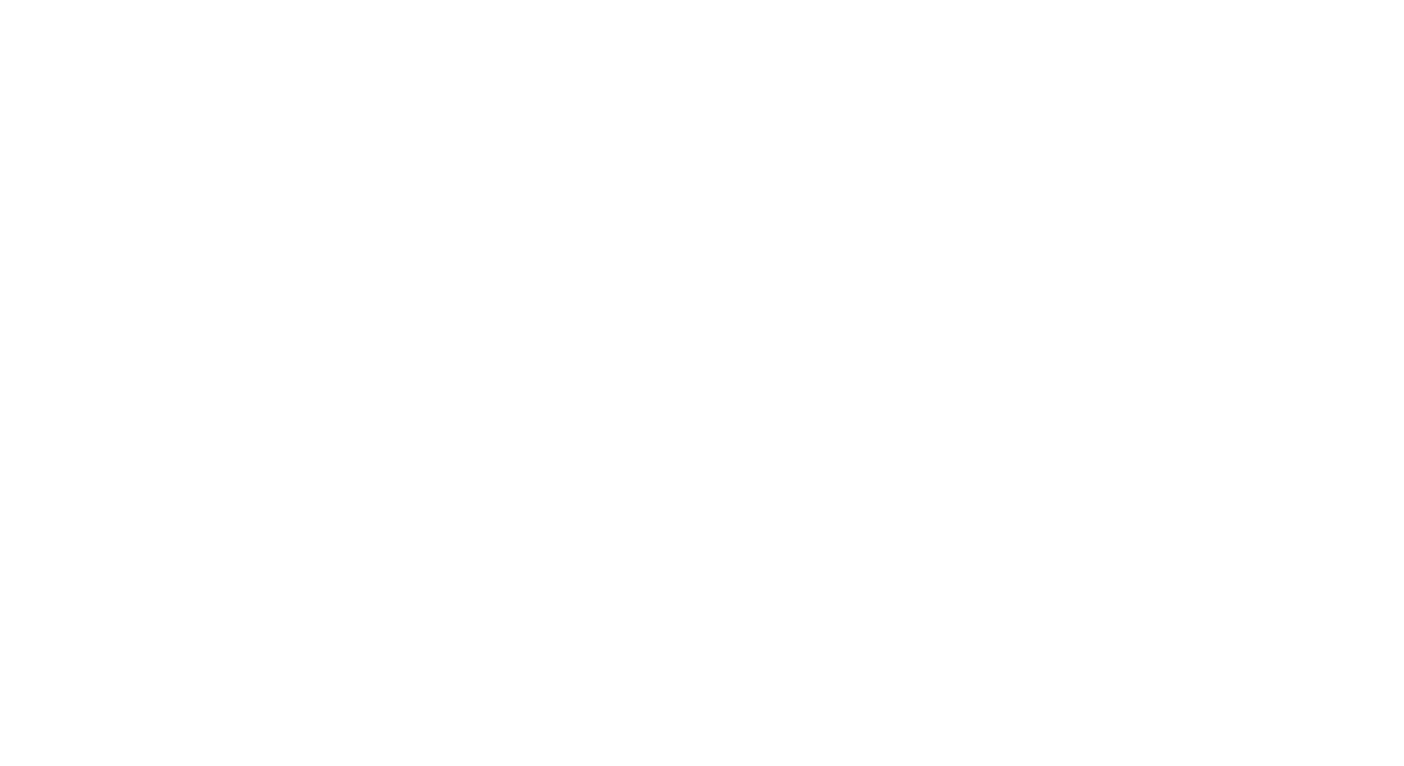 scroll, scrollTop: 0, scrollLeft: 0, axis: both 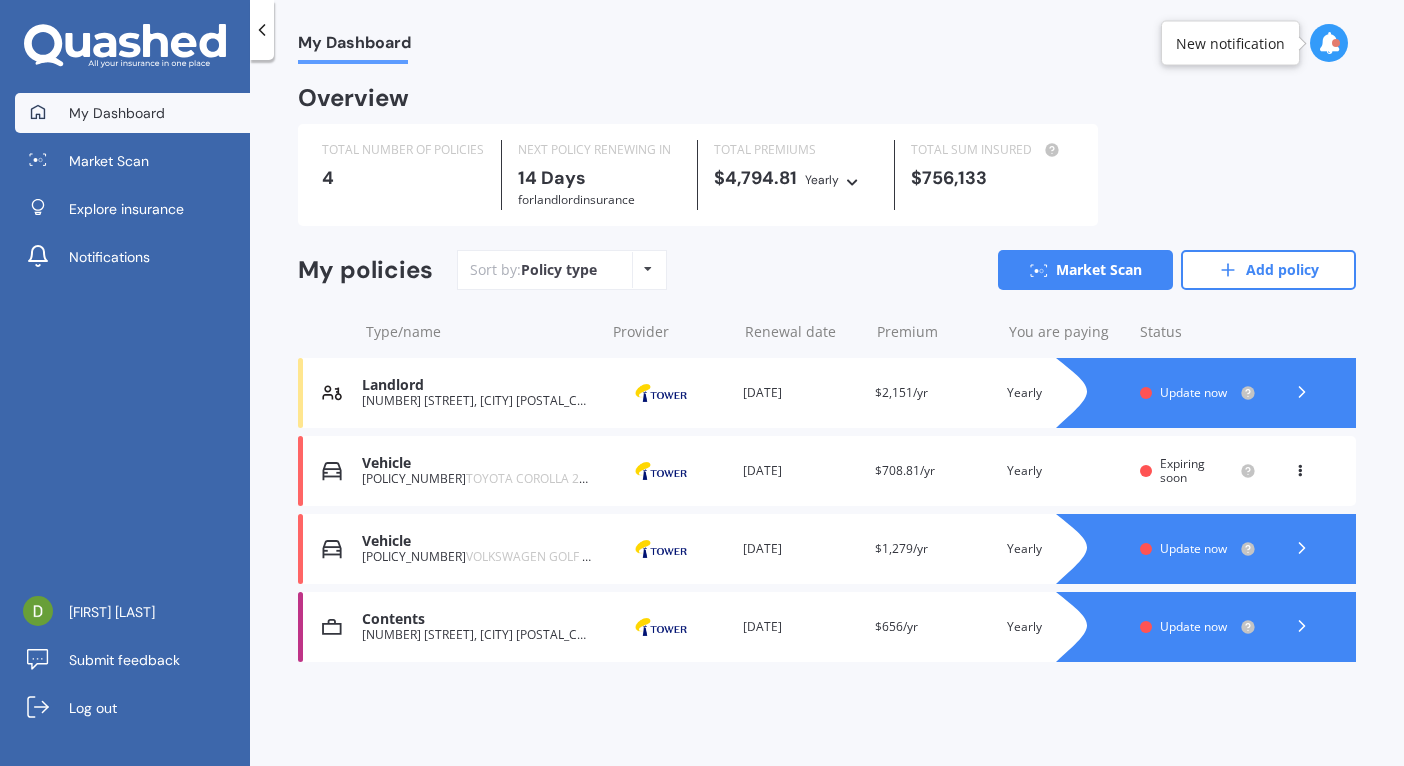 click on "Update now" at bounding box center [1193, 392] 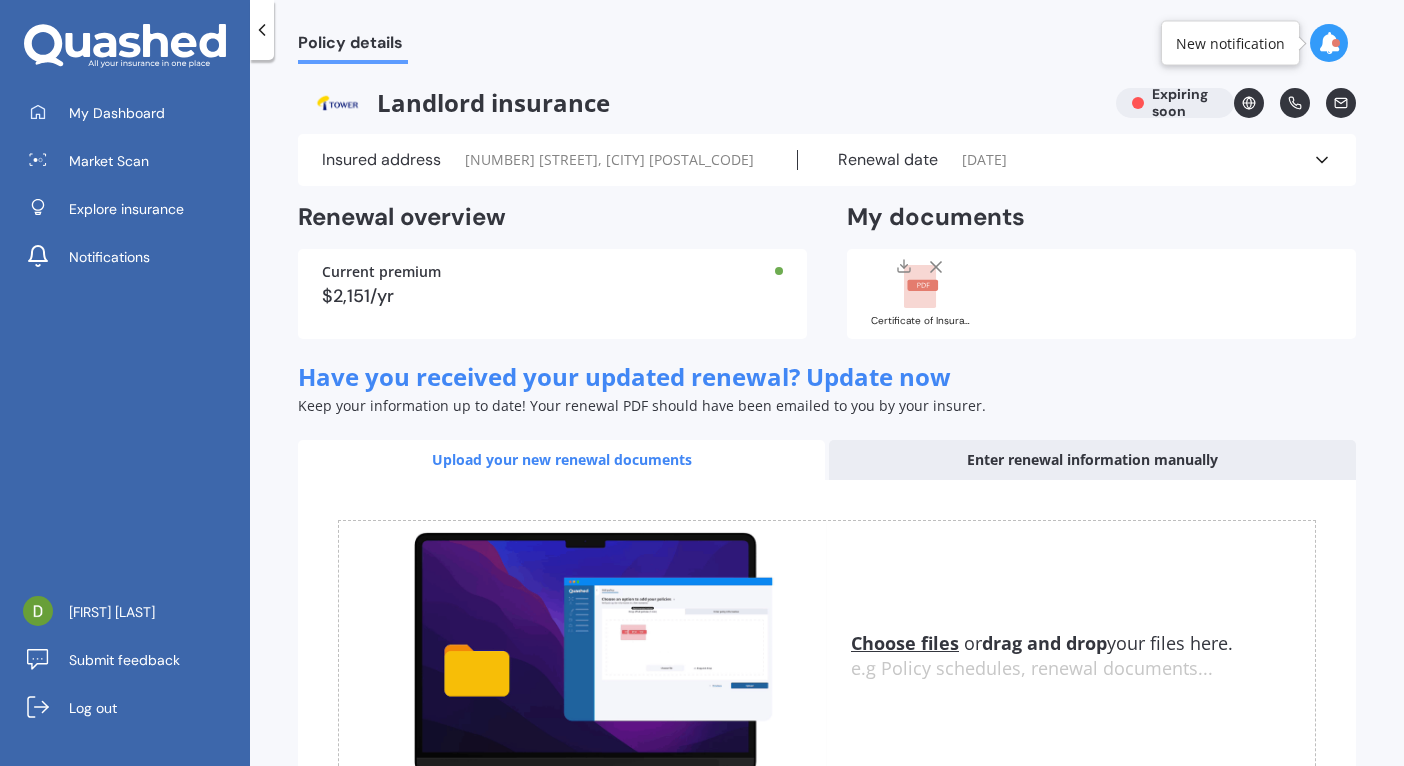 click on "Current premium $2,151/yr" at bounding box center [552, 294] 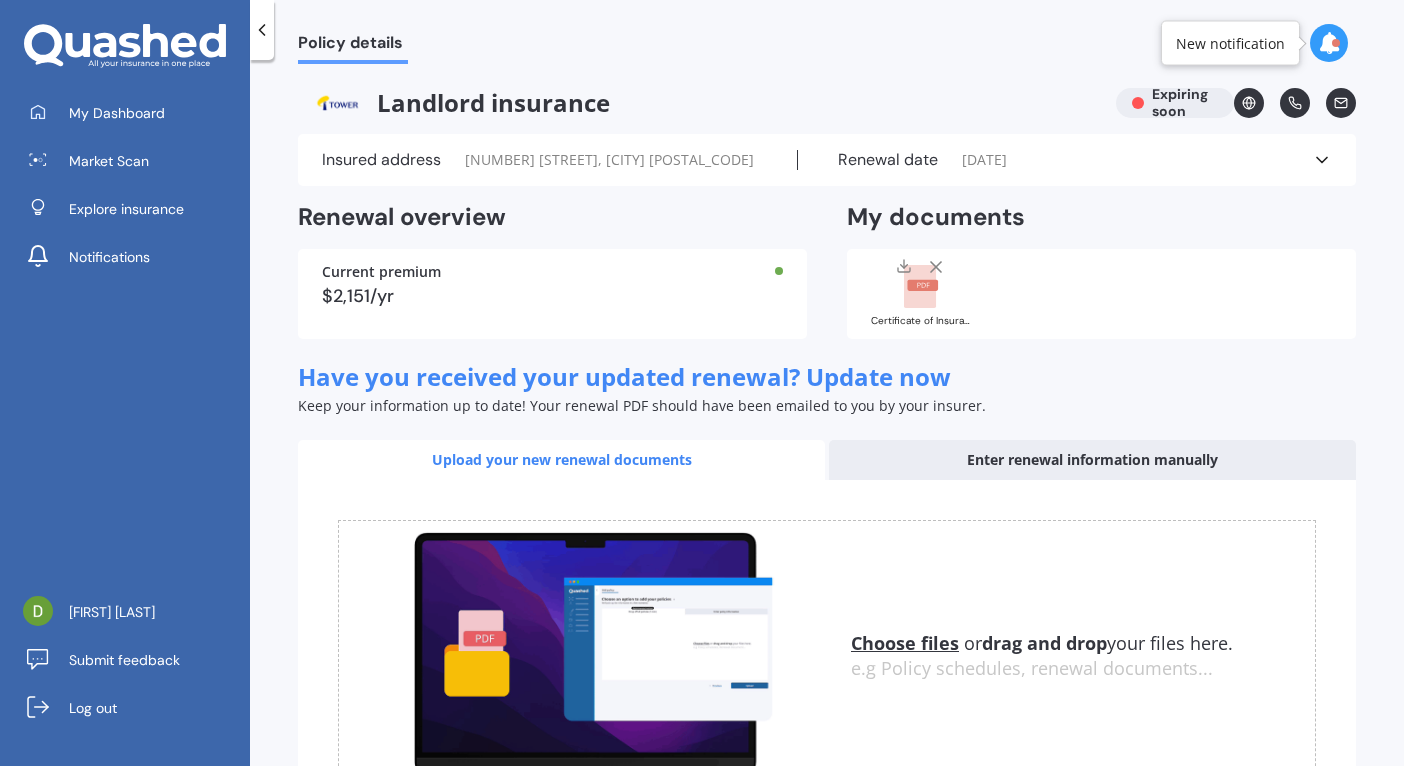 click on "Enter renewal information manually" at bounding box center [1092, 460] 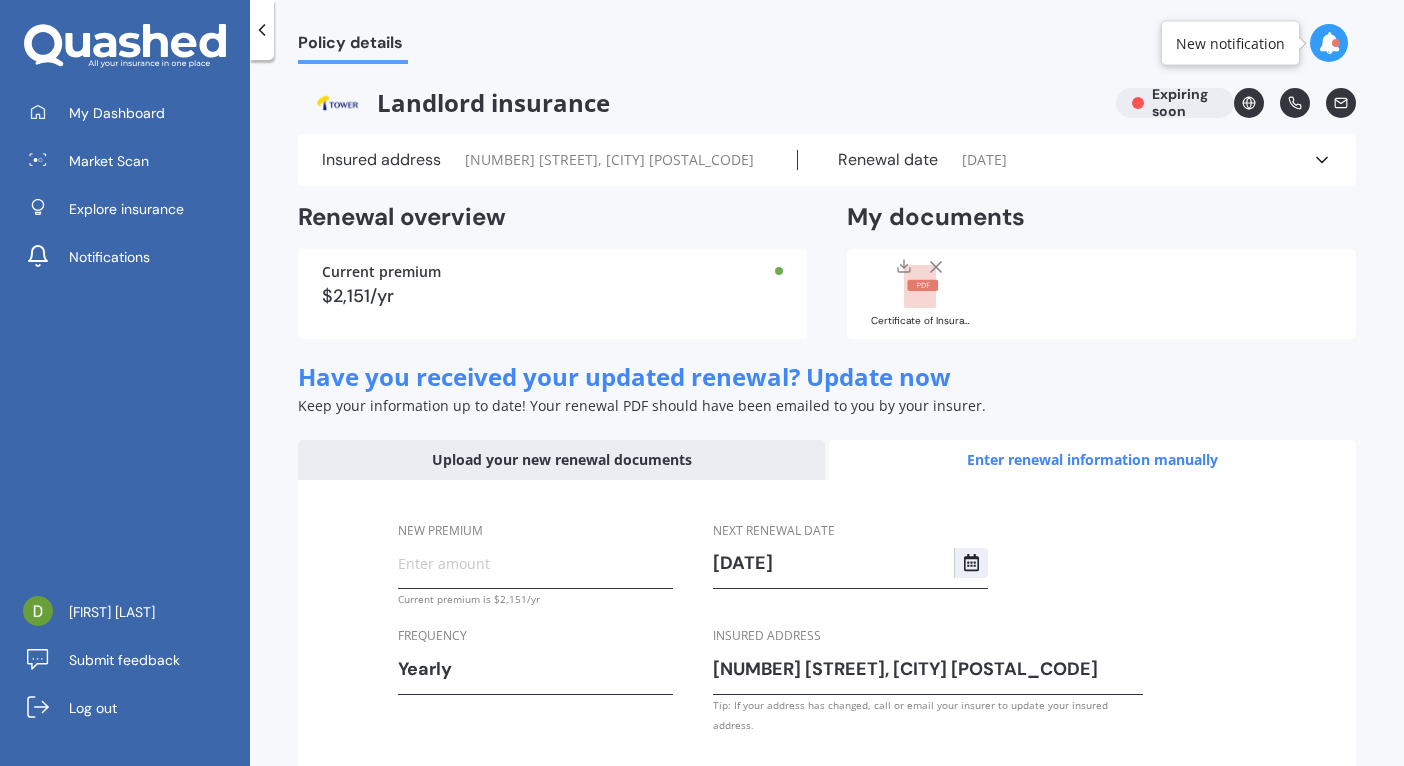 click on "Upload your new renewal documents" at bounding box center (561, 460) 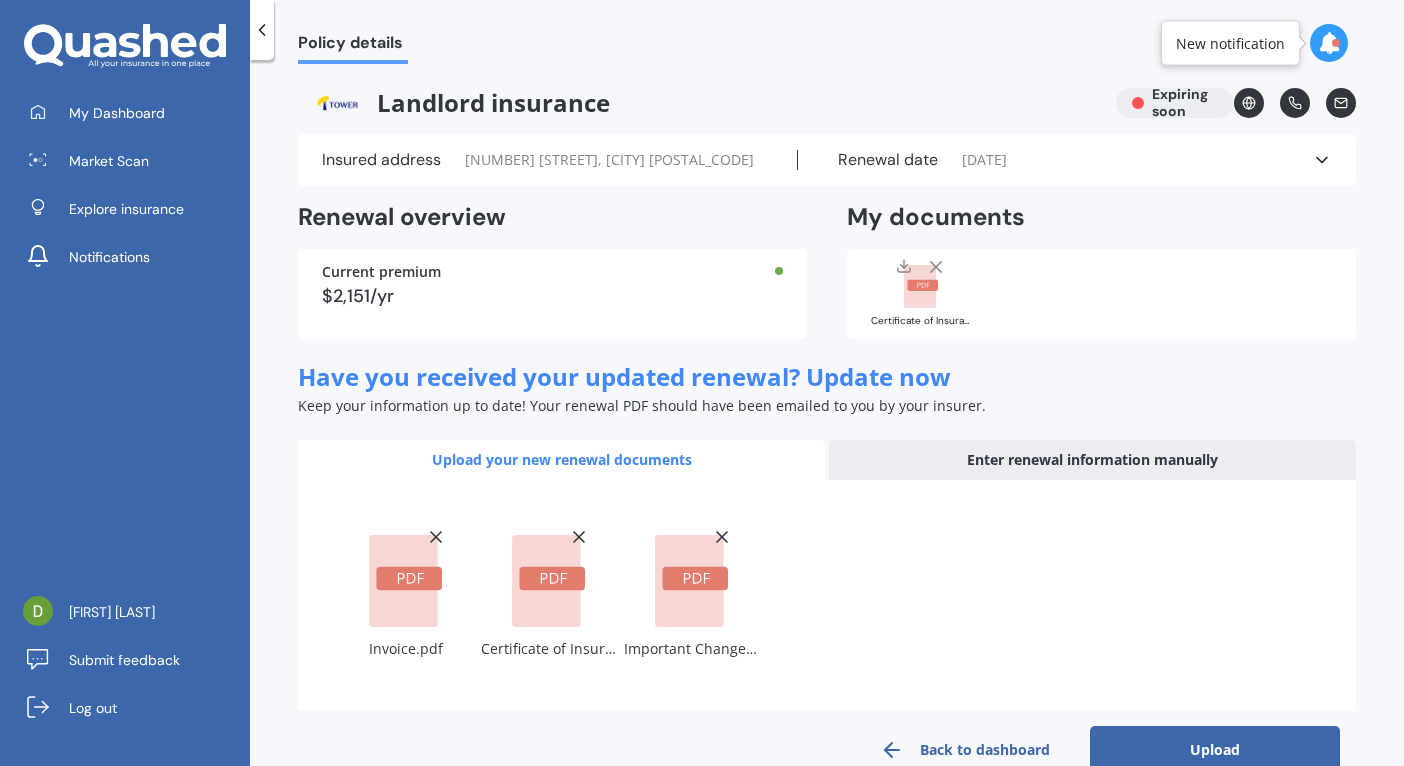 scroll, scrollTop: 43, scrollLeft: 0, axis: vertical 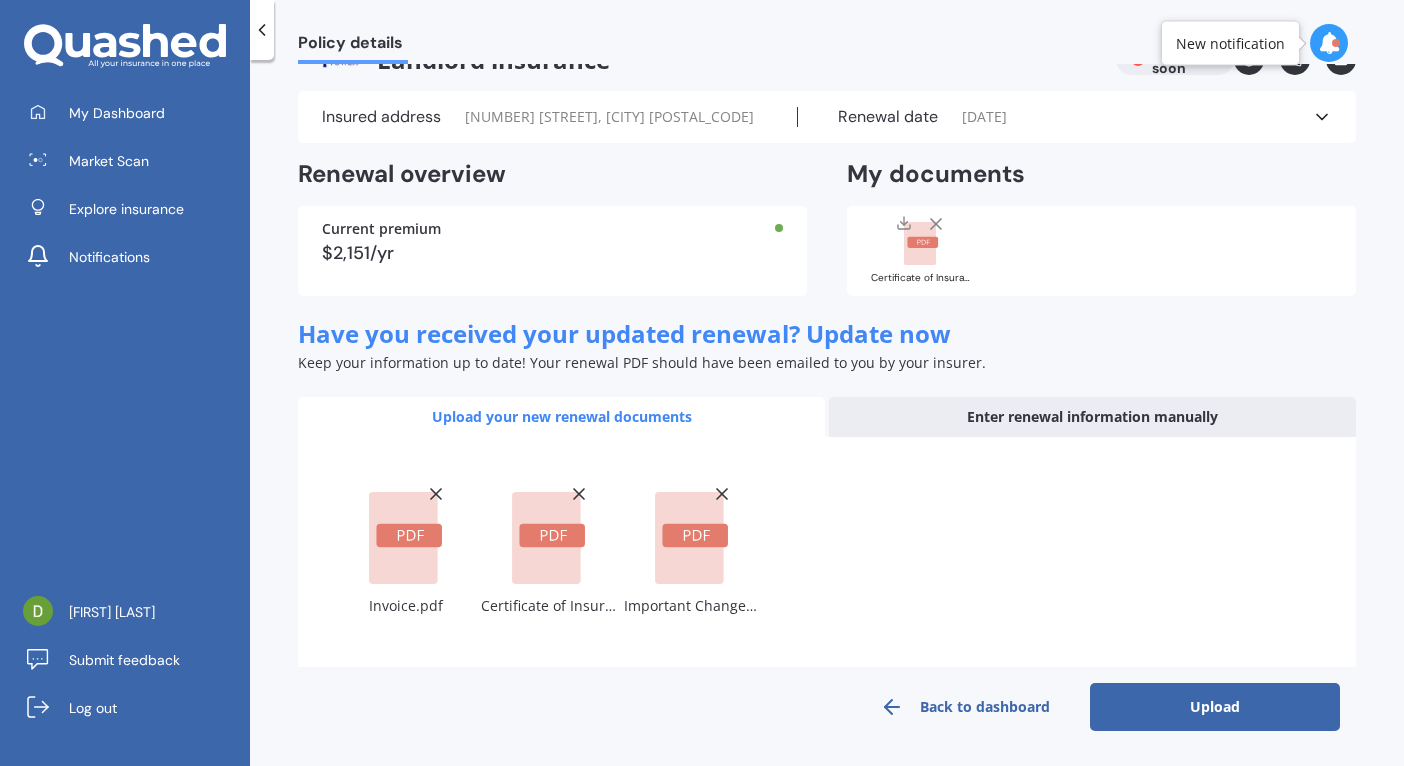 click on "Upload" at bounding box center (1215, 707) 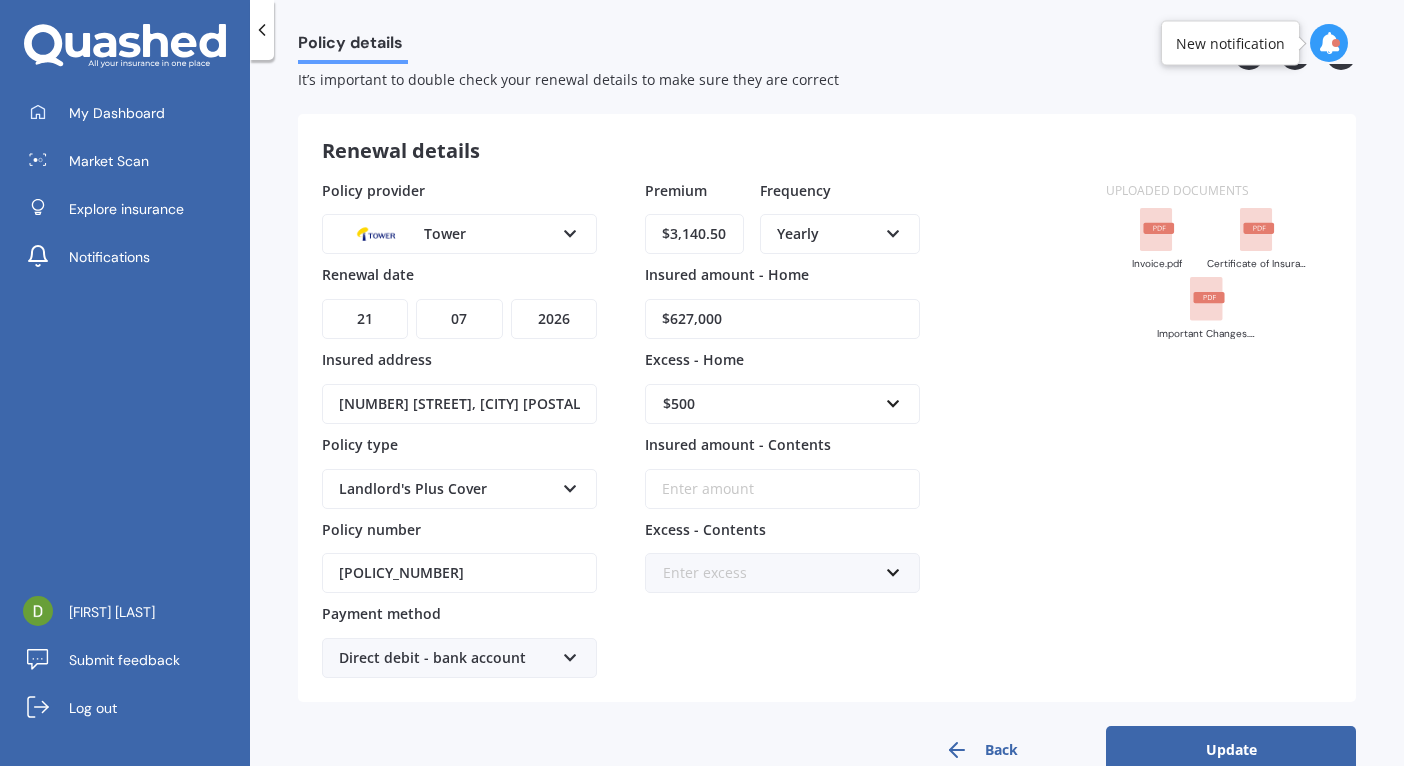 scroll, scrollTop: 96, scrollLeft: 0, axis: vertical 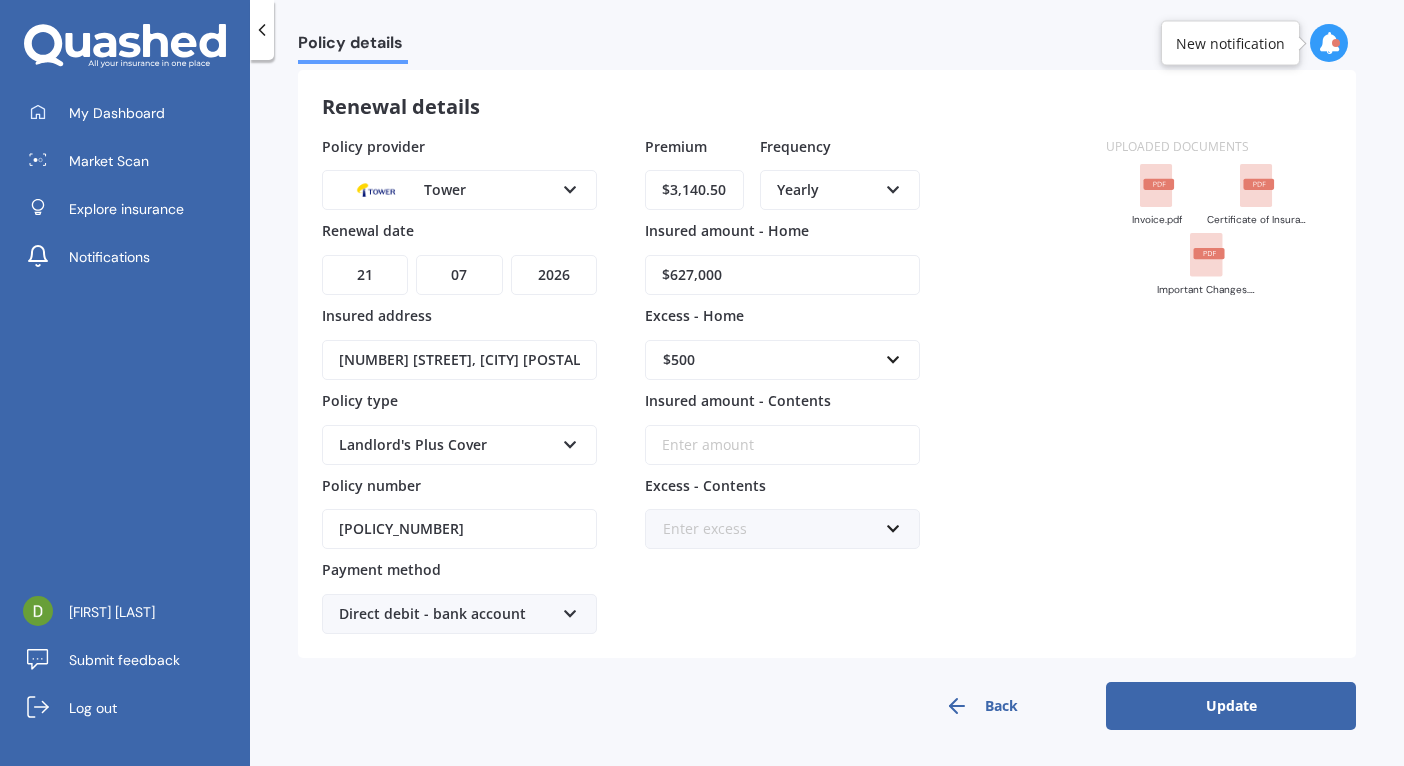 click on "Update" at bounding box center [1231, 706] 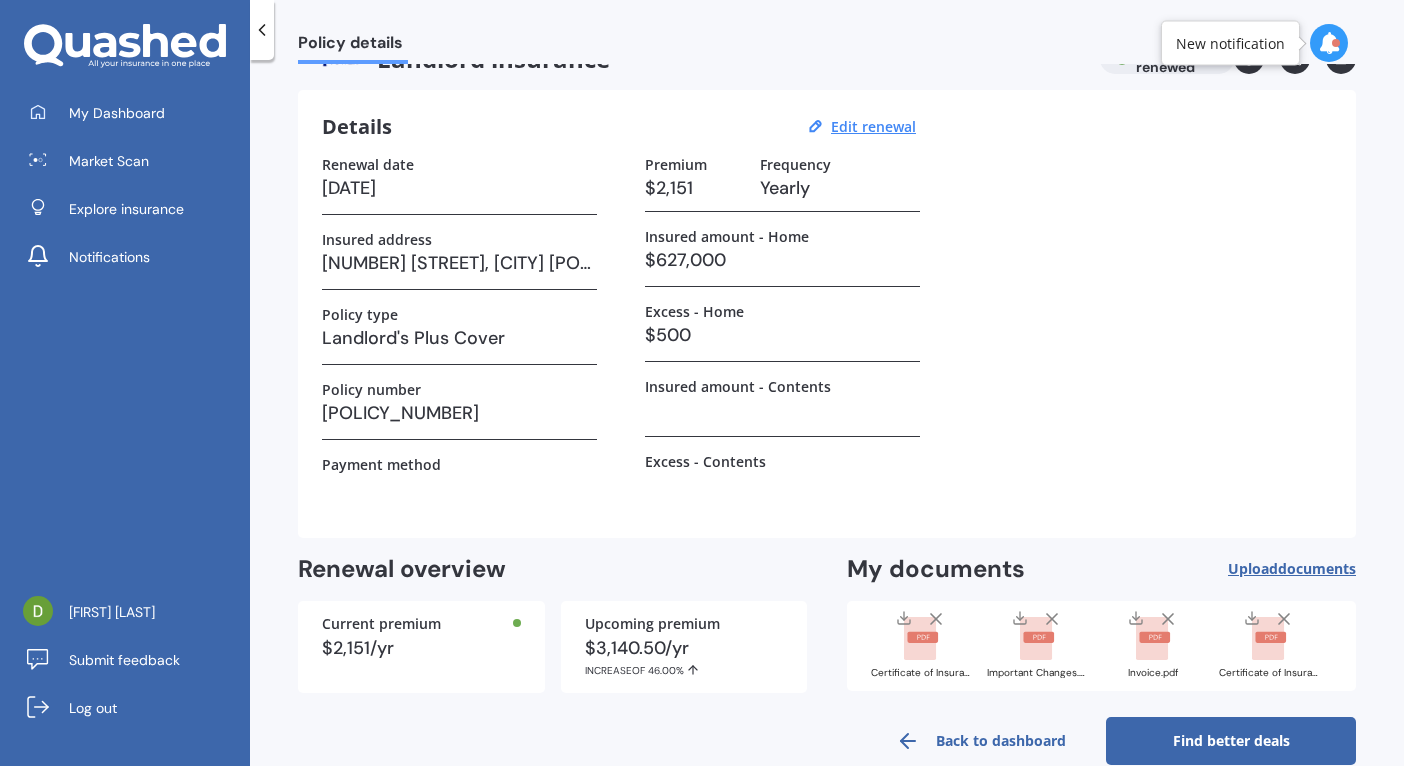 scroll, scrollTop: 78, scrollLeft: 0, axis: vertical 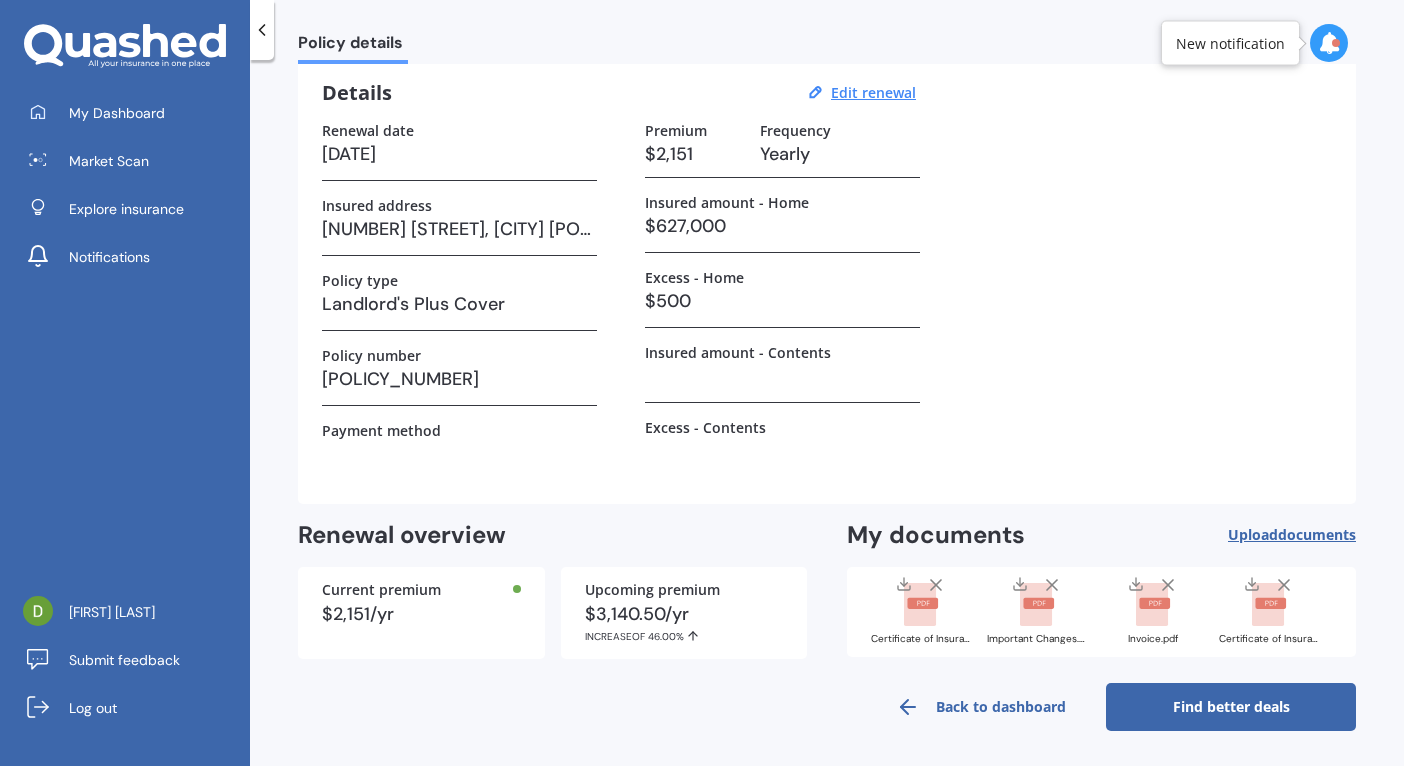 click on "Find better deals" at bounding box center [1231, 707] 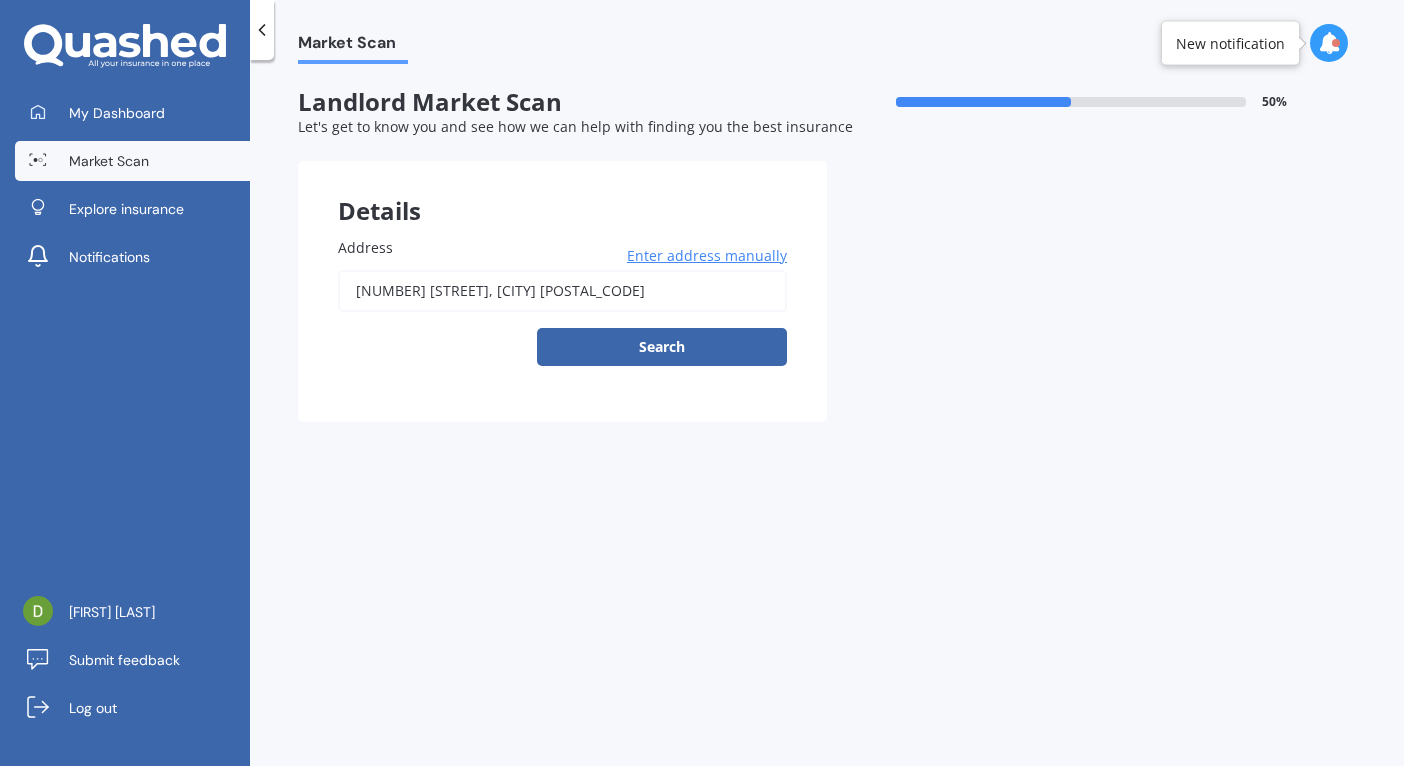 scroll, scrollTop: 0, scrollLeft: 0, axis: both 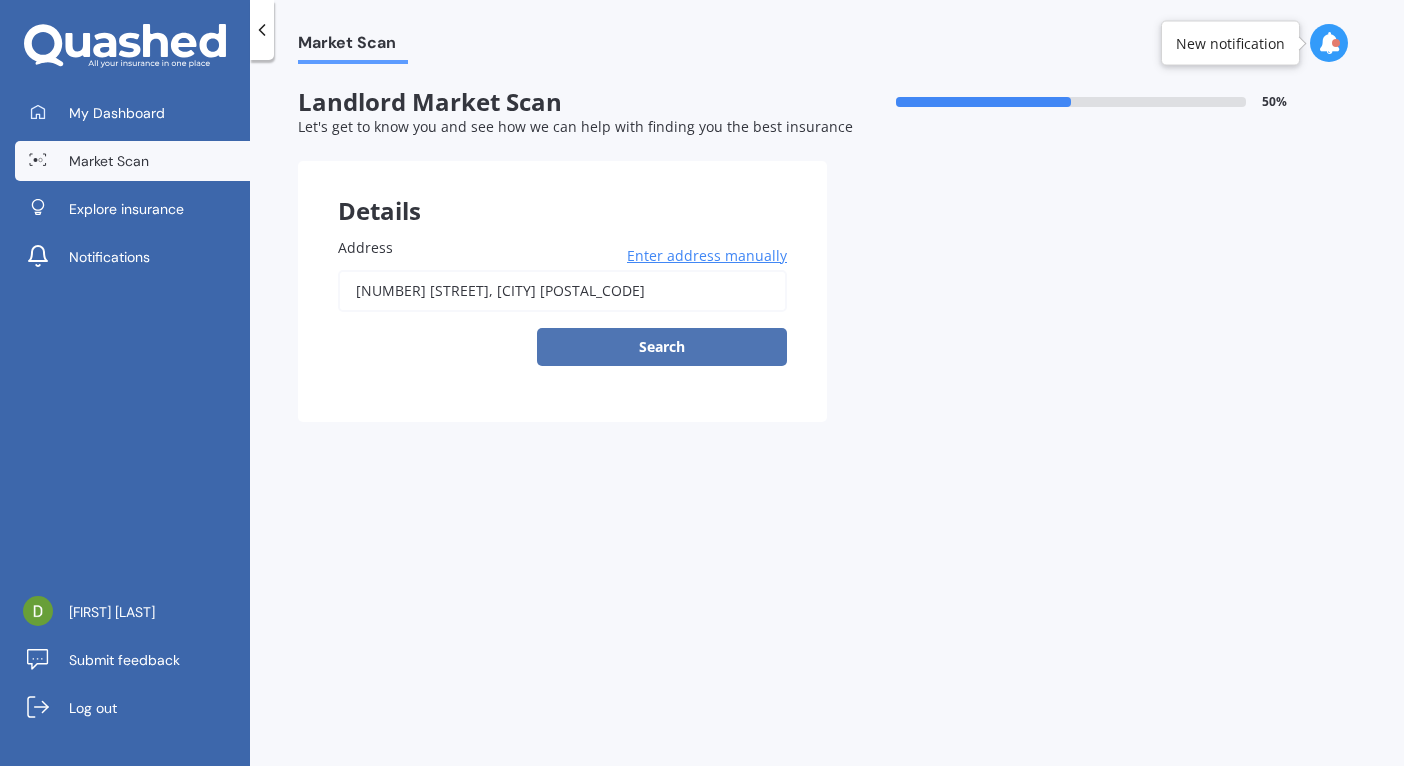 click on "Search" at bounding box center [662, 347] 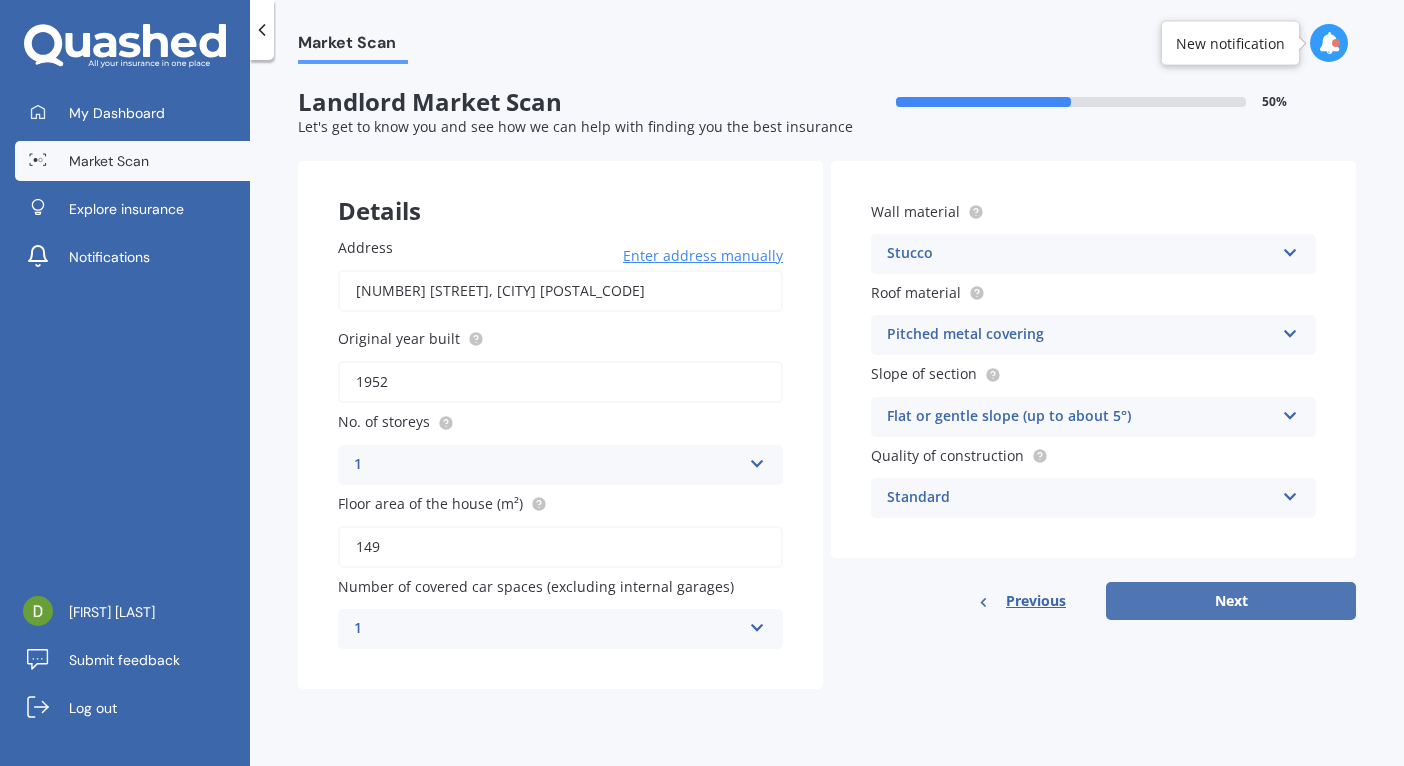 click on "Next" at bounding box center [1231, 601] 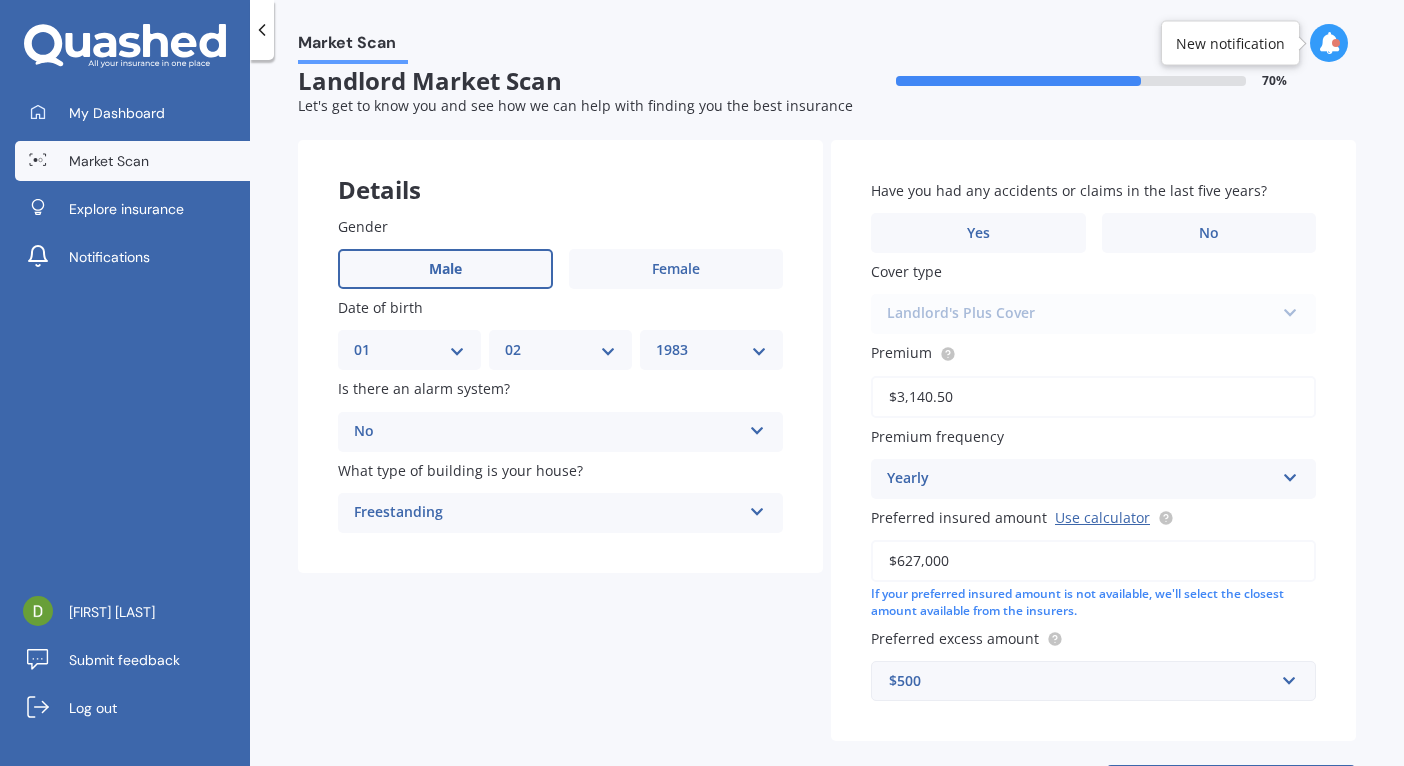 scroll, scrollTop: 113, scrollLeft: 0, axis: vertical 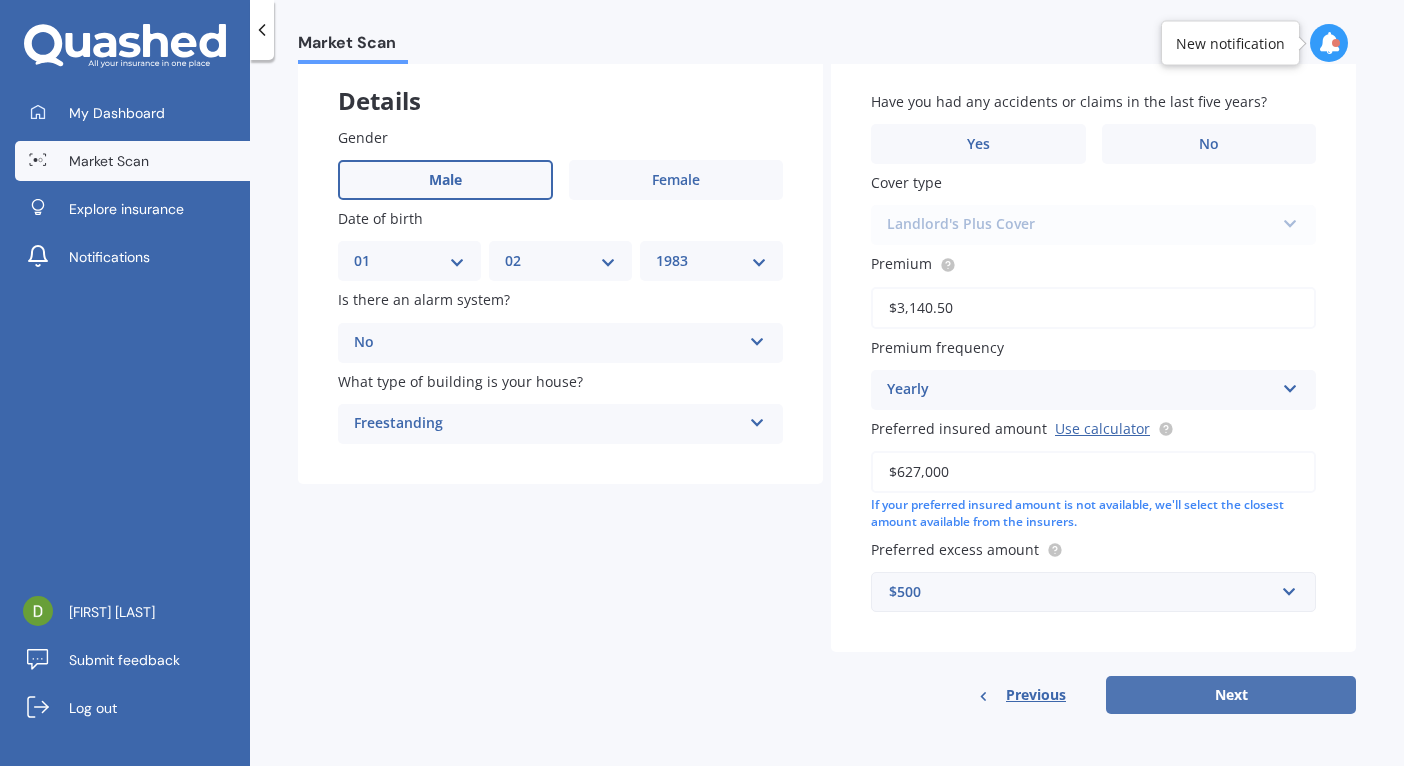 click on "Next" at bounding box center [1231, 695] 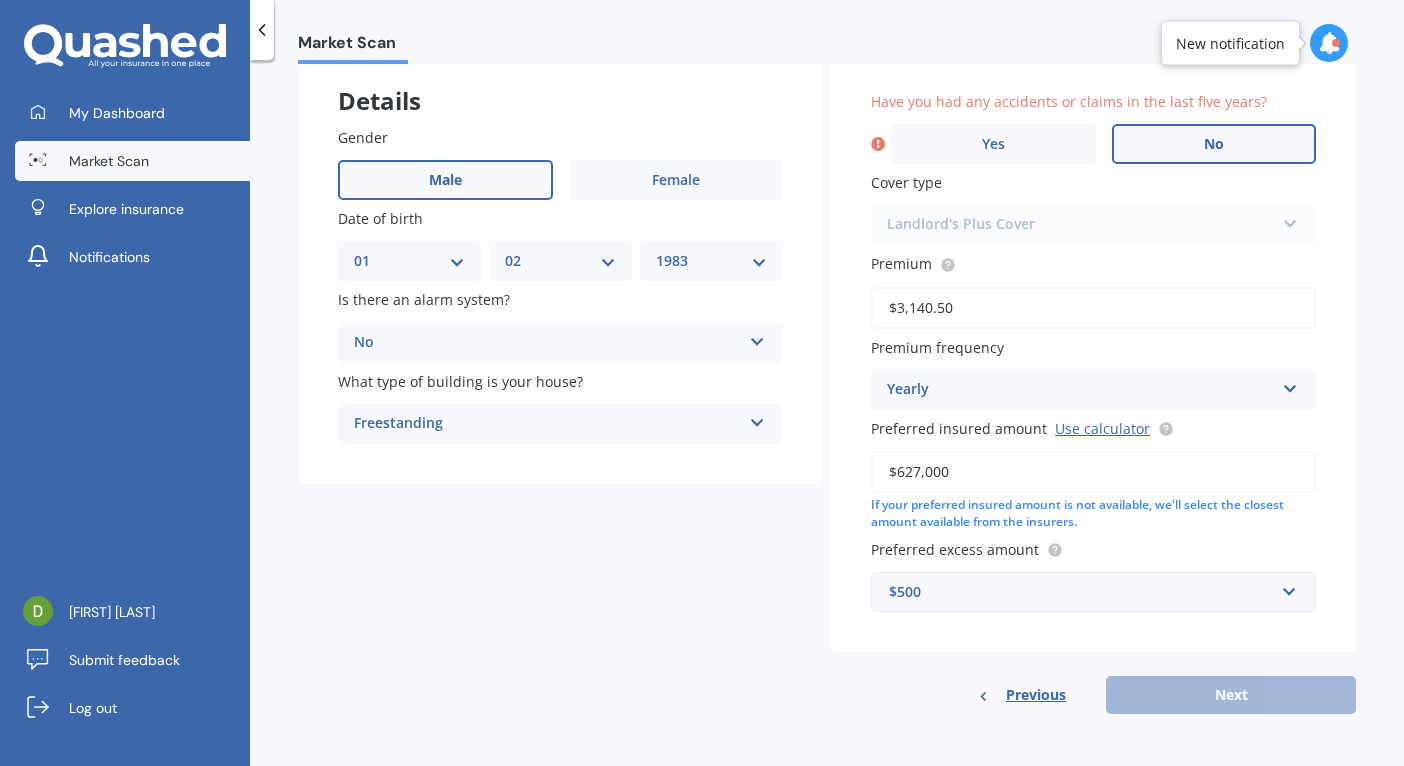 click on "No" at bounding box center (993, 144) 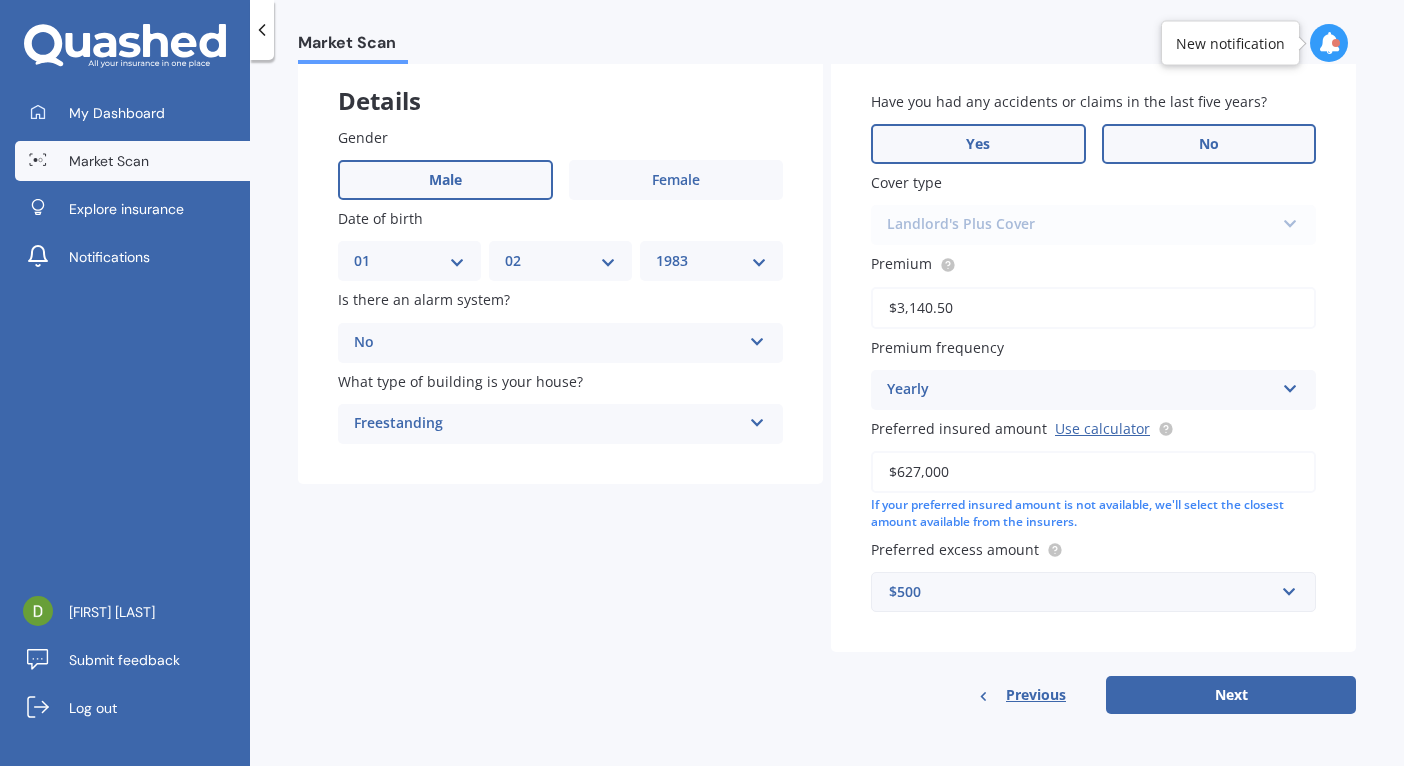 click on "Yes" at bounding box center [445, 180] 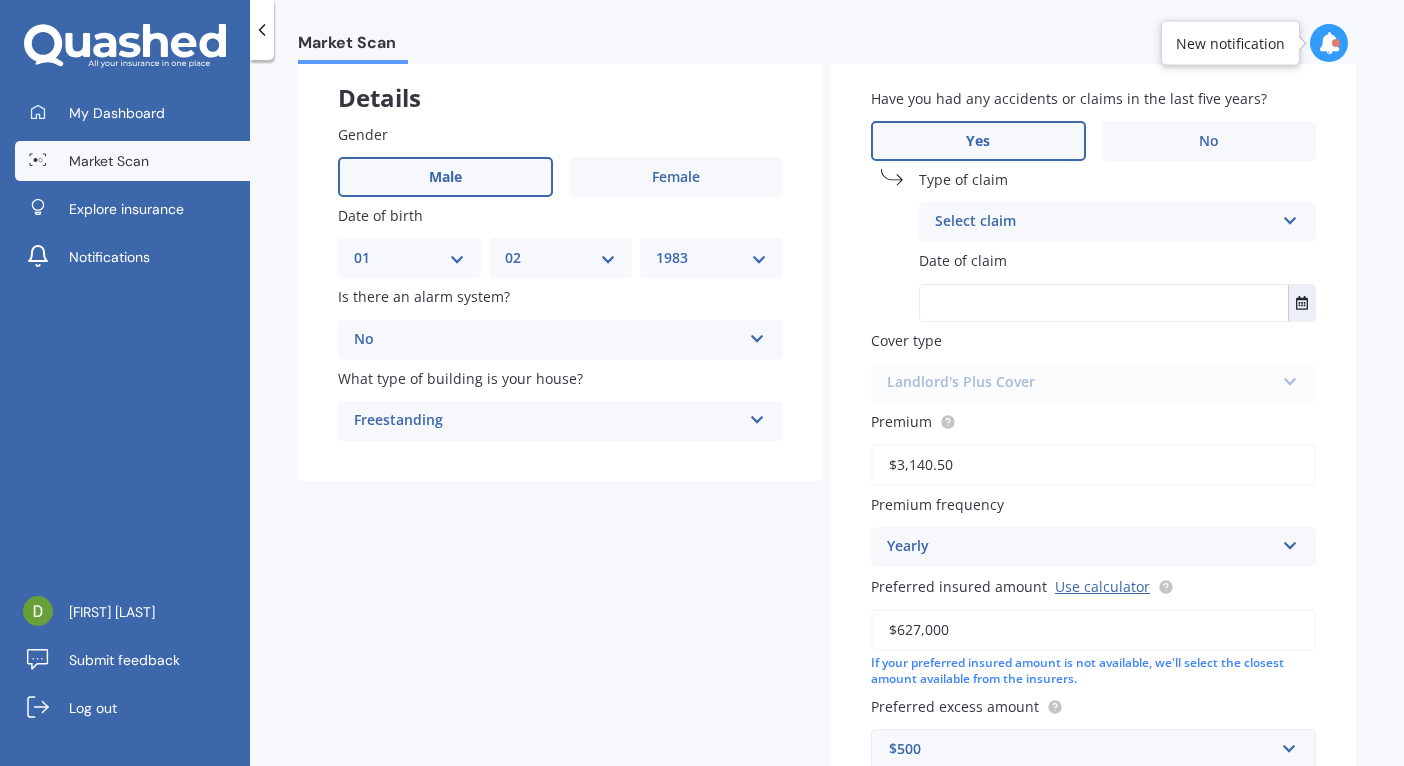 click on "Select claim" at bounding box center [1104, 222] 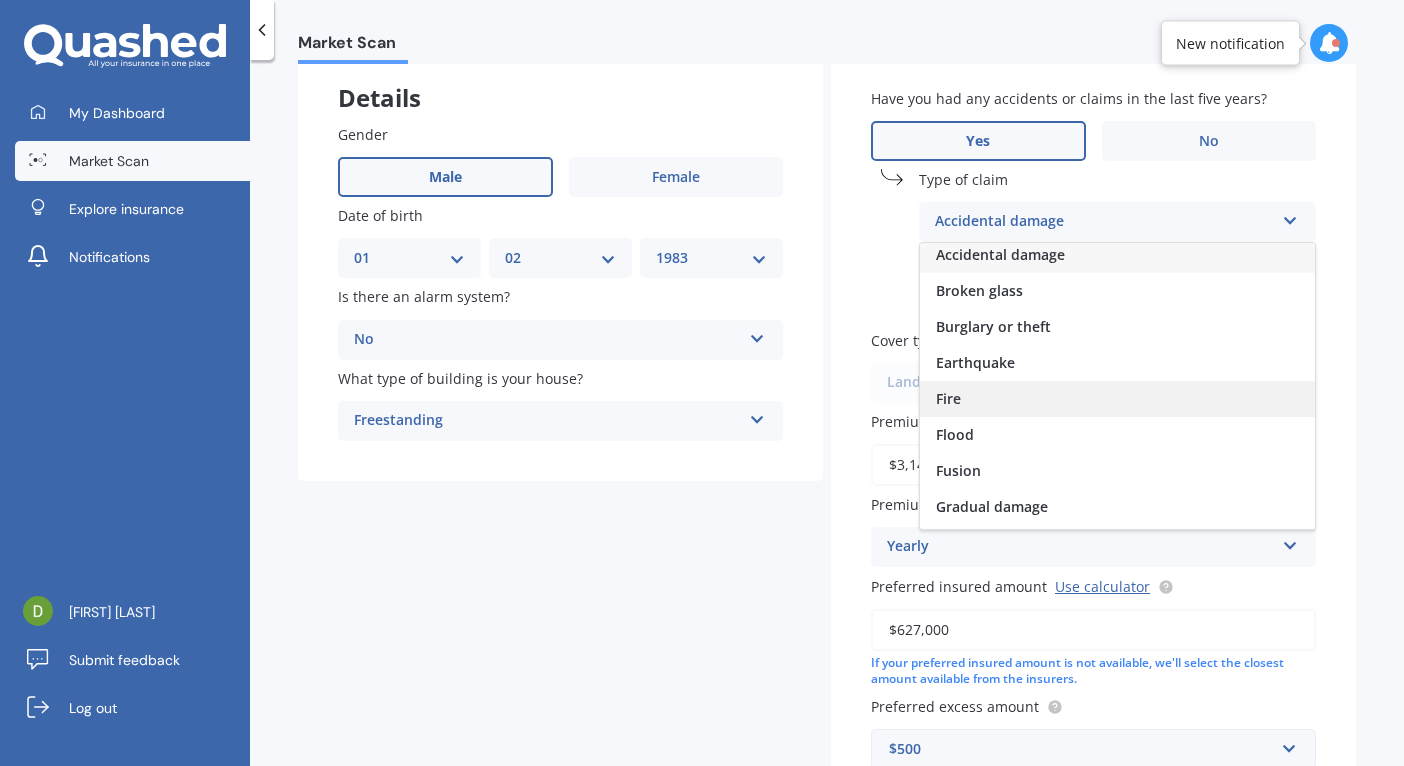 scroll, scrollTop: 0, scrollLeft: 0, axis: both 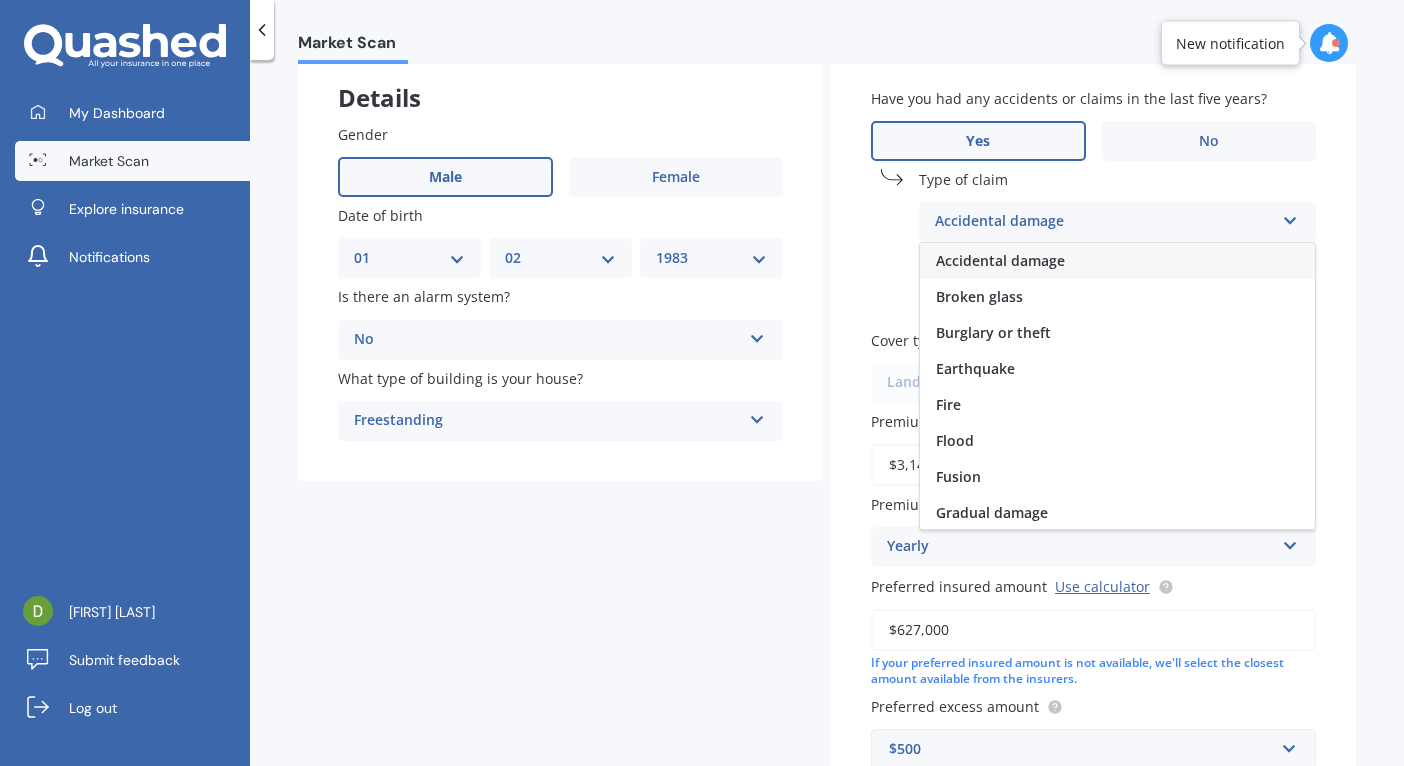 click on "Accidental damage" at bounding box center [1000, 260] 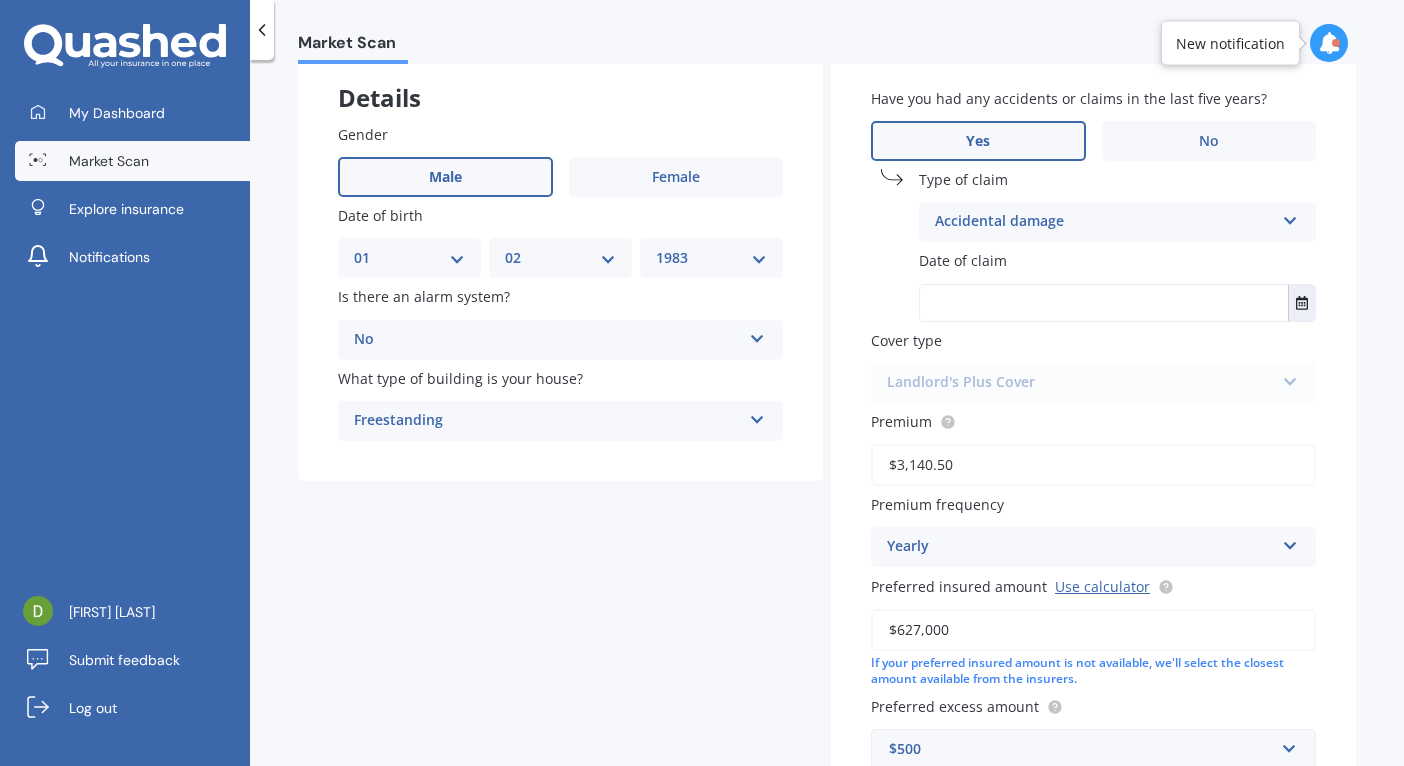 click at bounding box center (1104, 303) 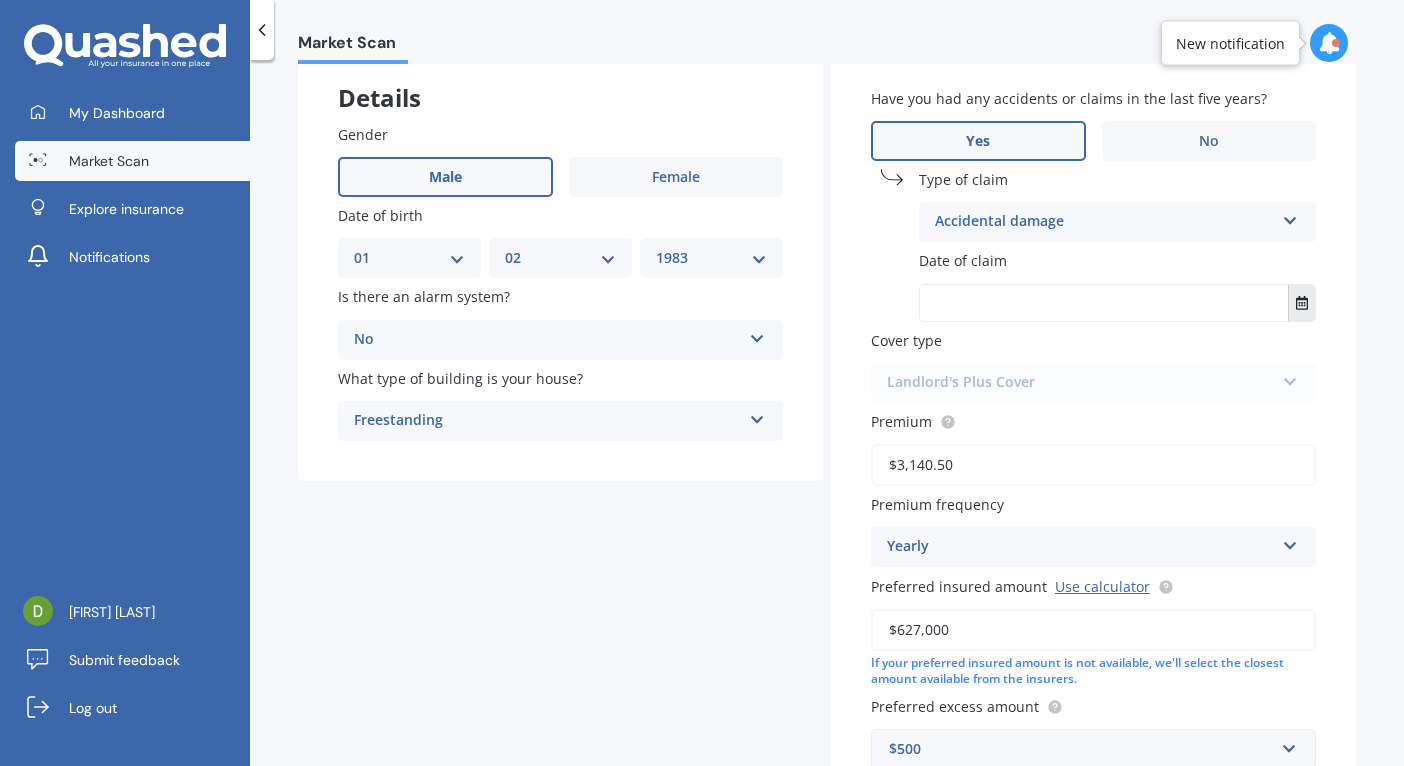 click at bounding box center (1302, 303) 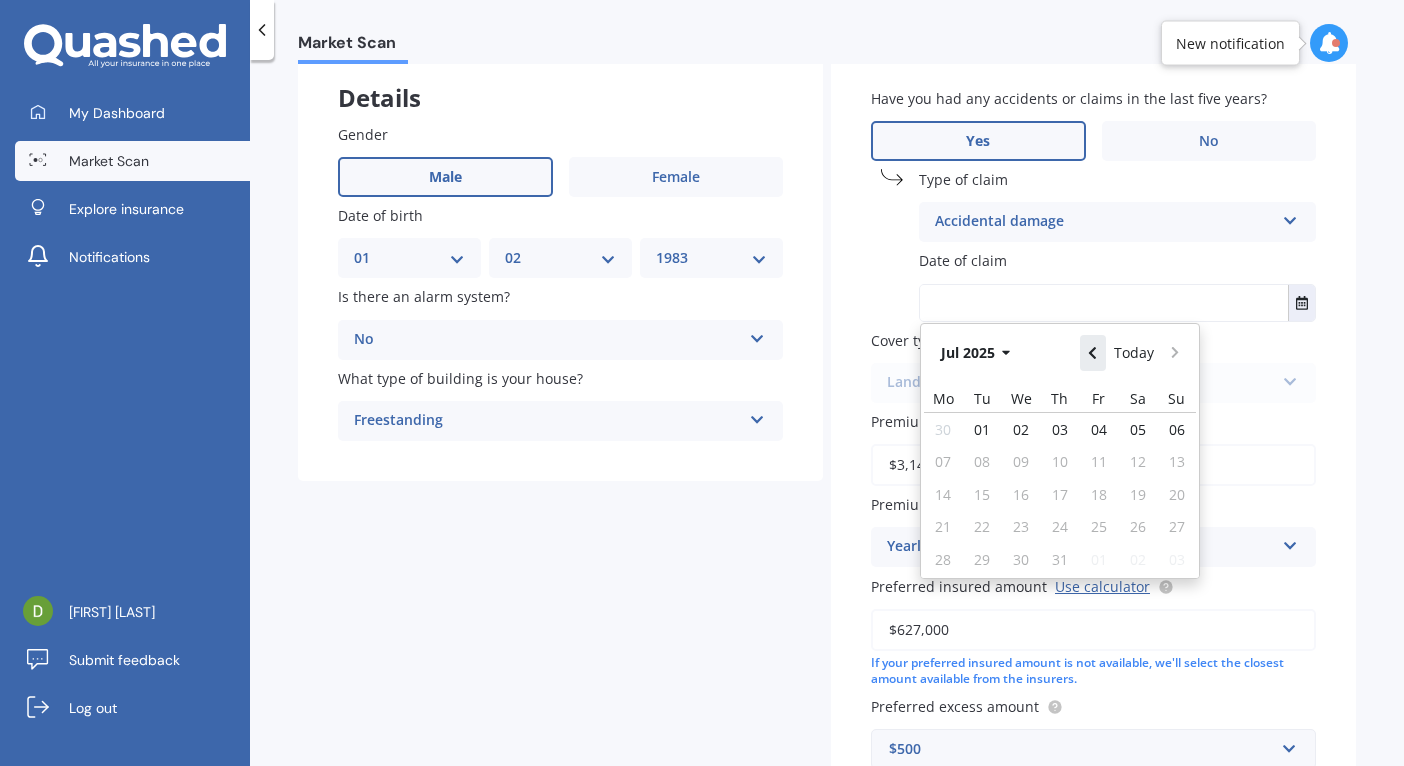 click at bounding box center [1092, 353] 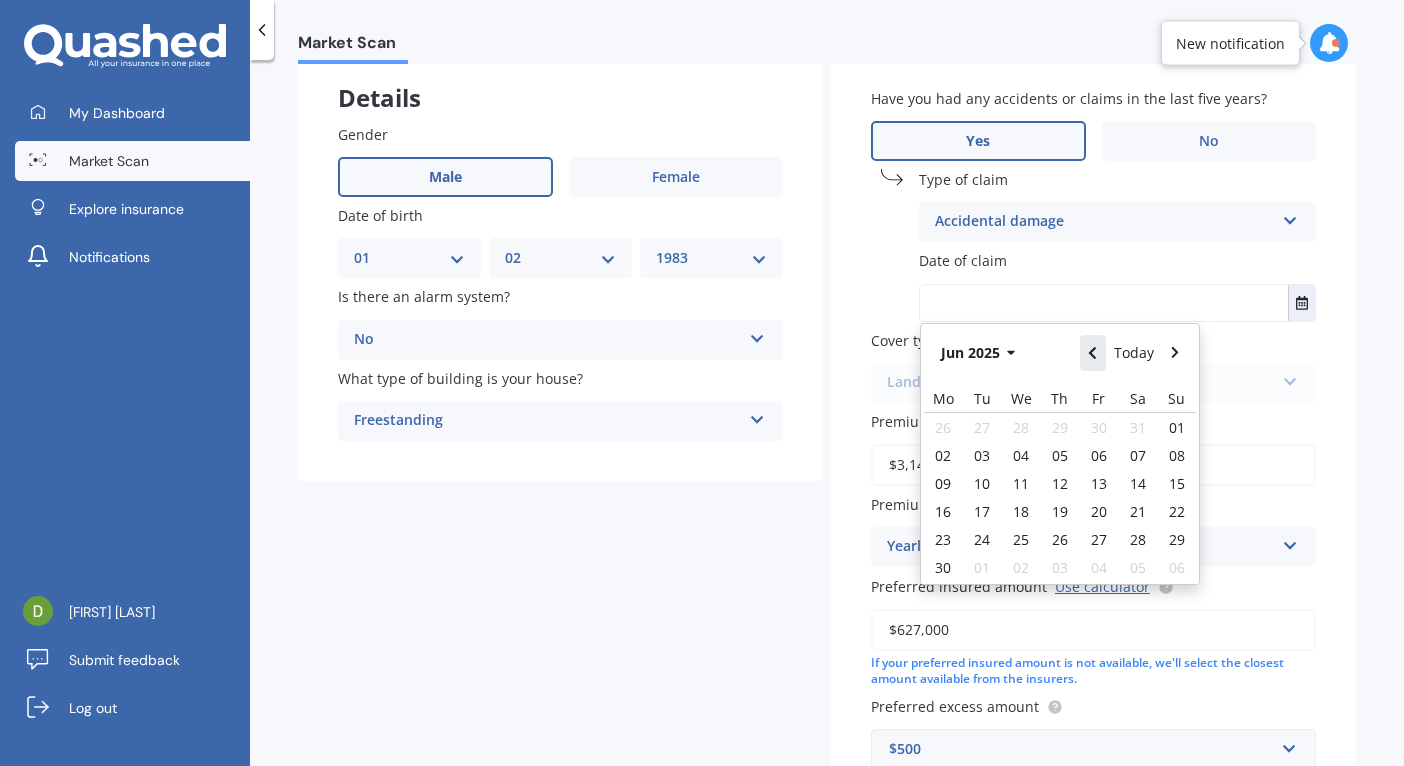 click at bounding box center (1092, 353) 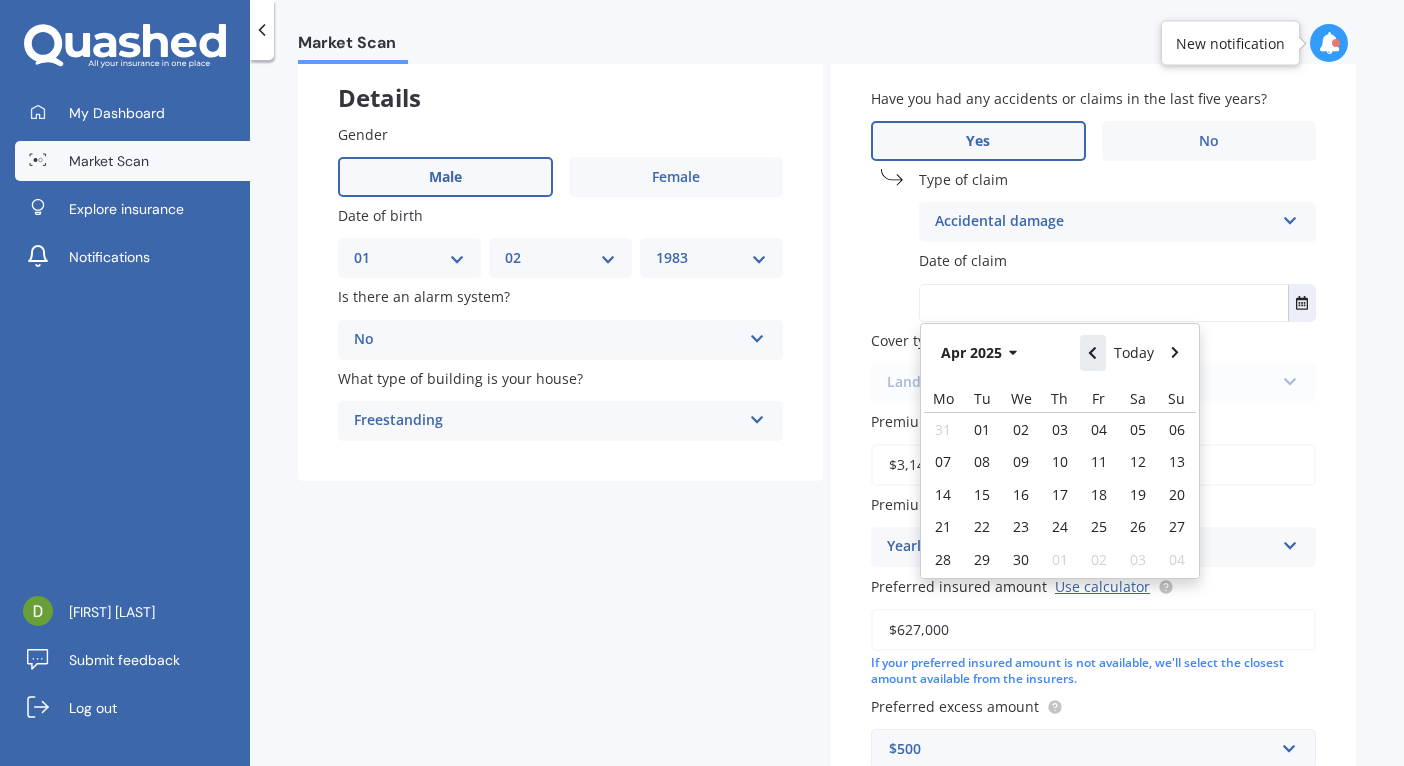 click at bounding box center [1092, 353] 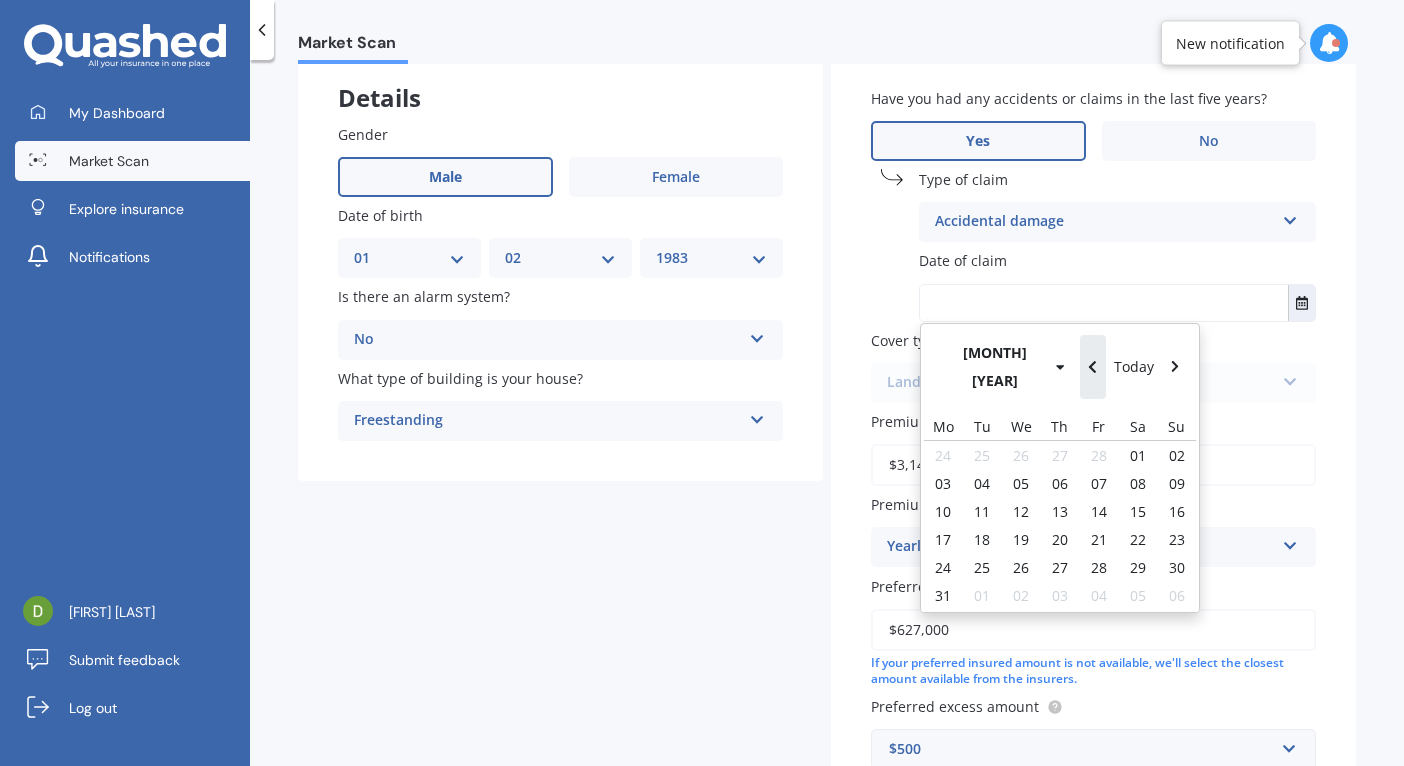 click at bounding box center [1092, 367] 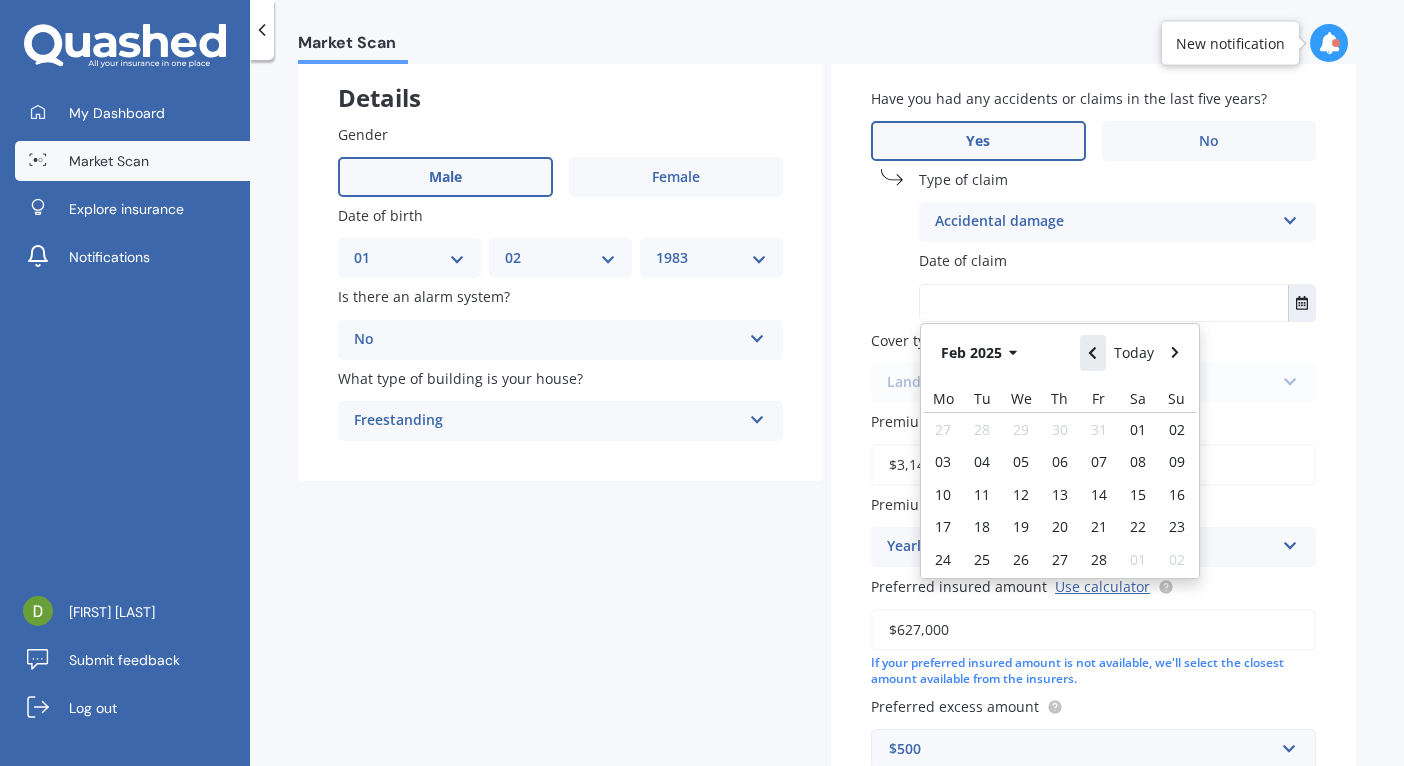 click at bounding box center (1092, 353) 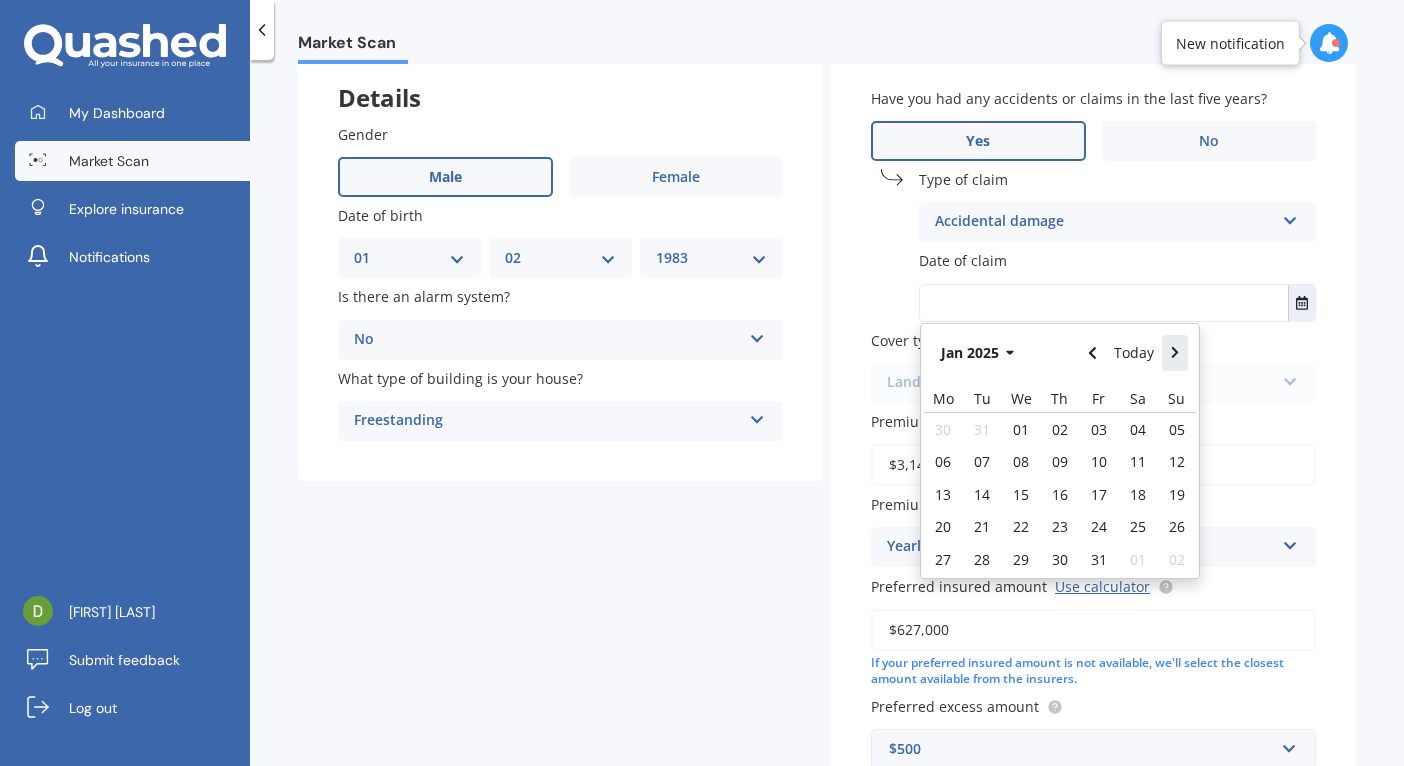 click at bounding box center [1175, 353] 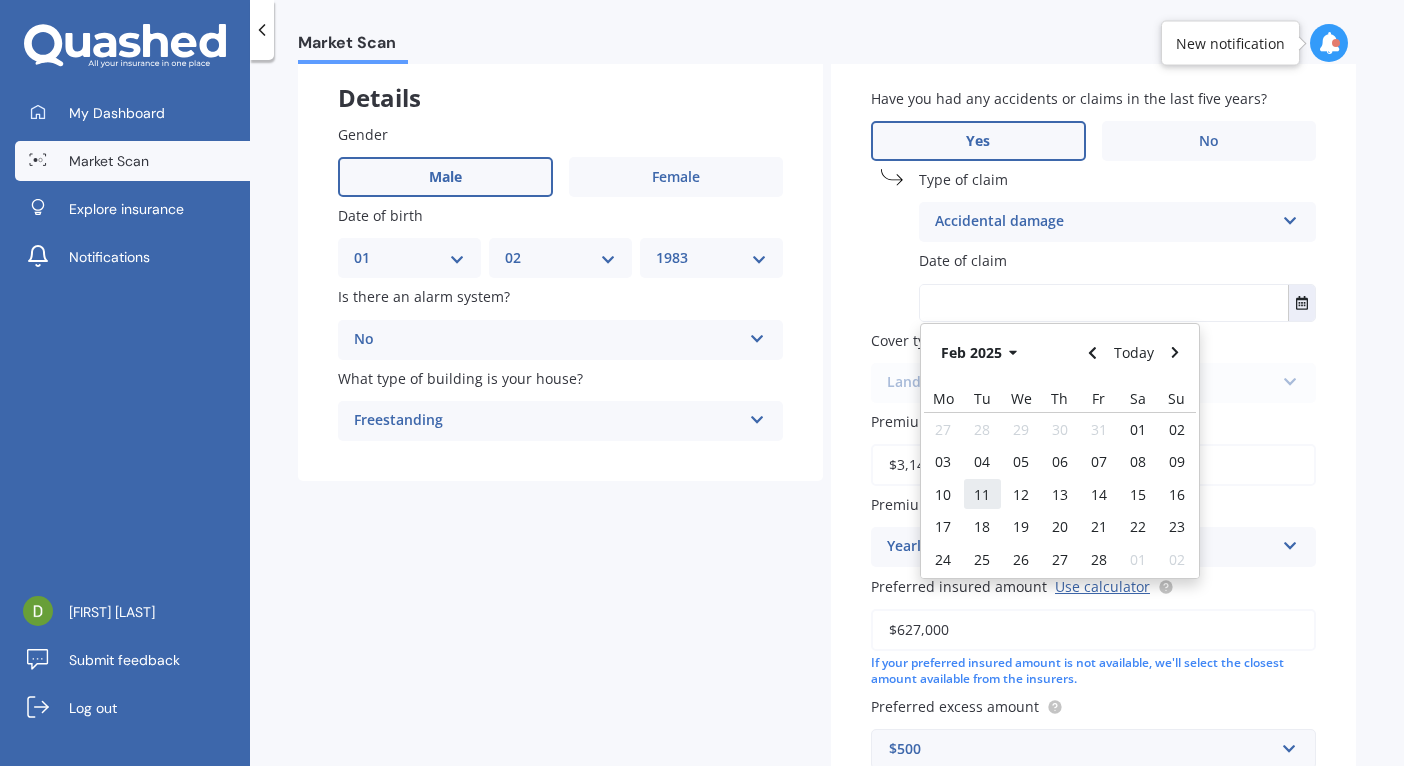 click on "11" at bounding box center [982, 494] 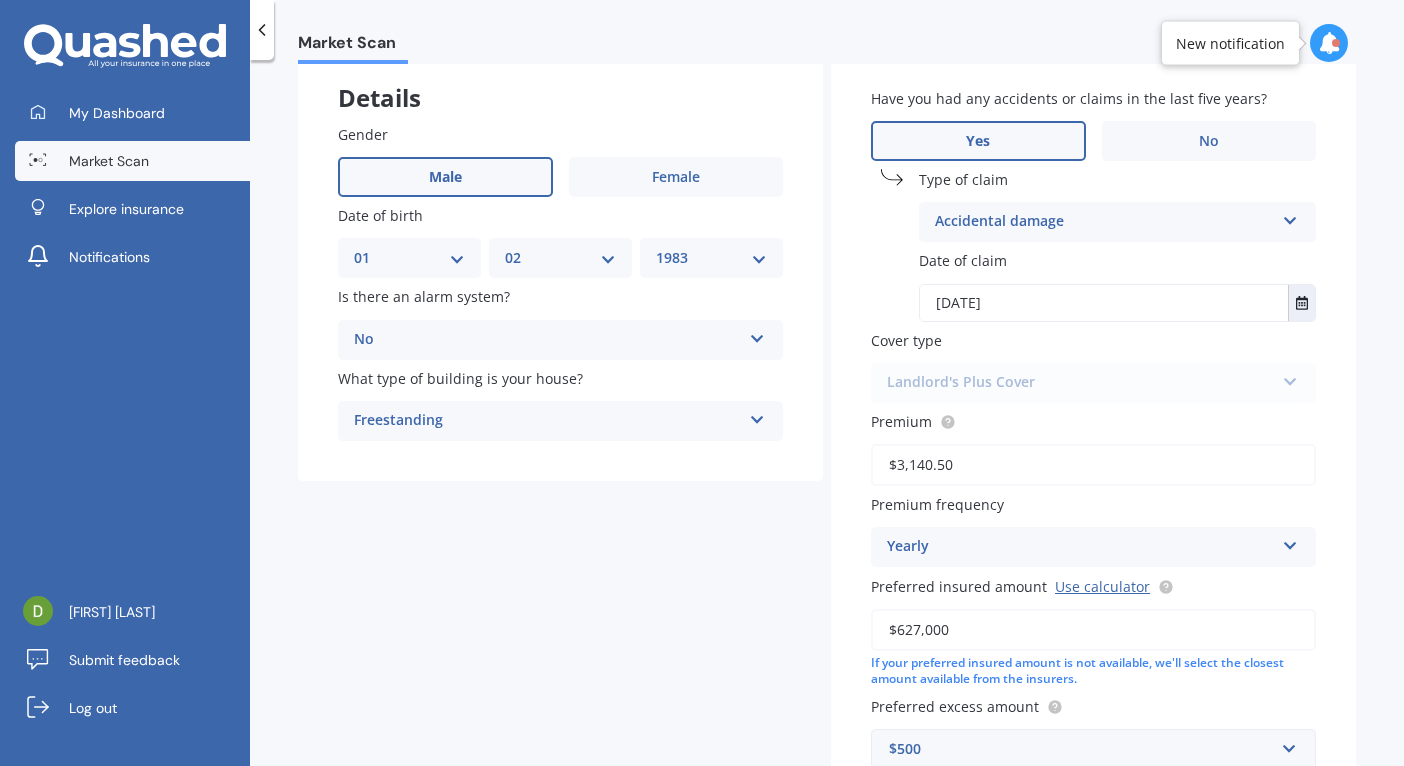 scroll, scrollTop: 123, scrollLeft: 0, axis: vertical 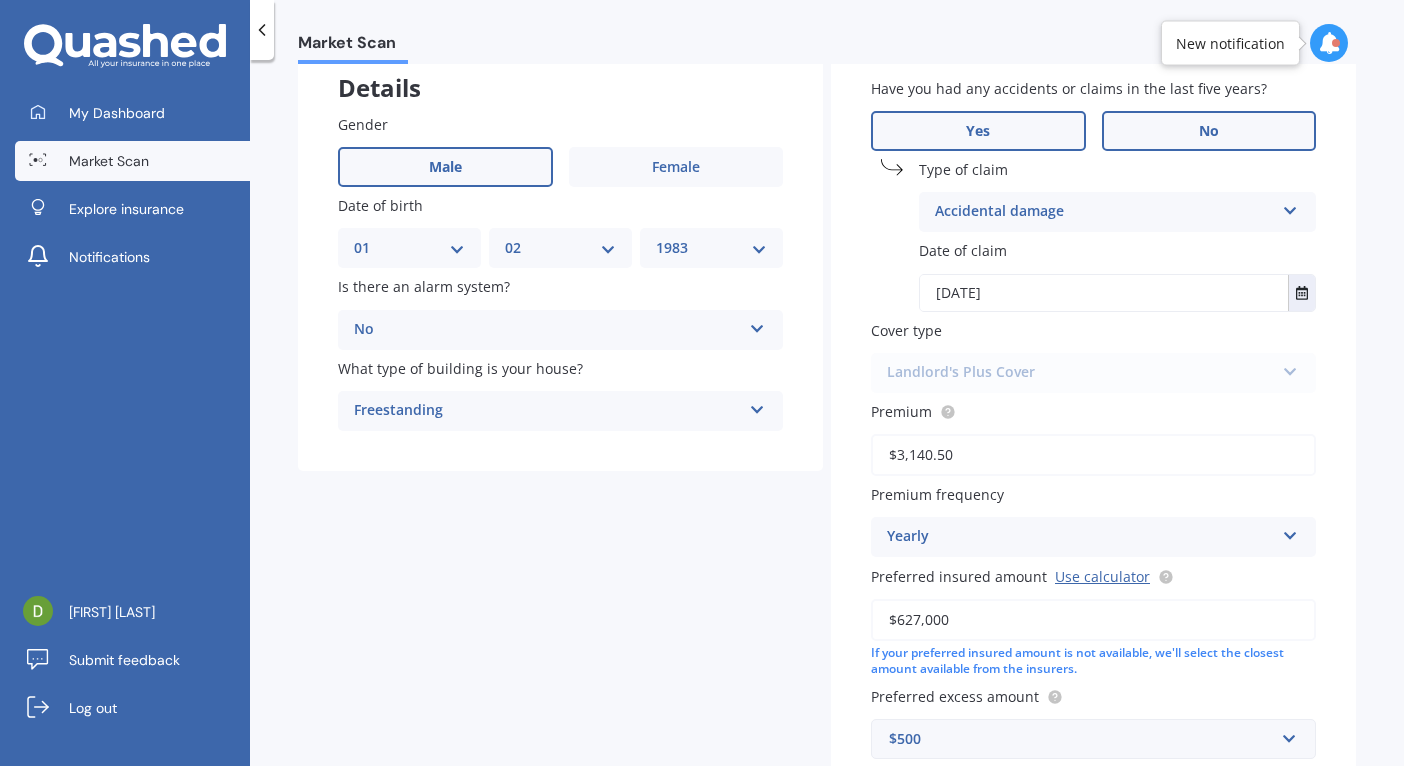 click on "No" at bounding box center (676, 167) 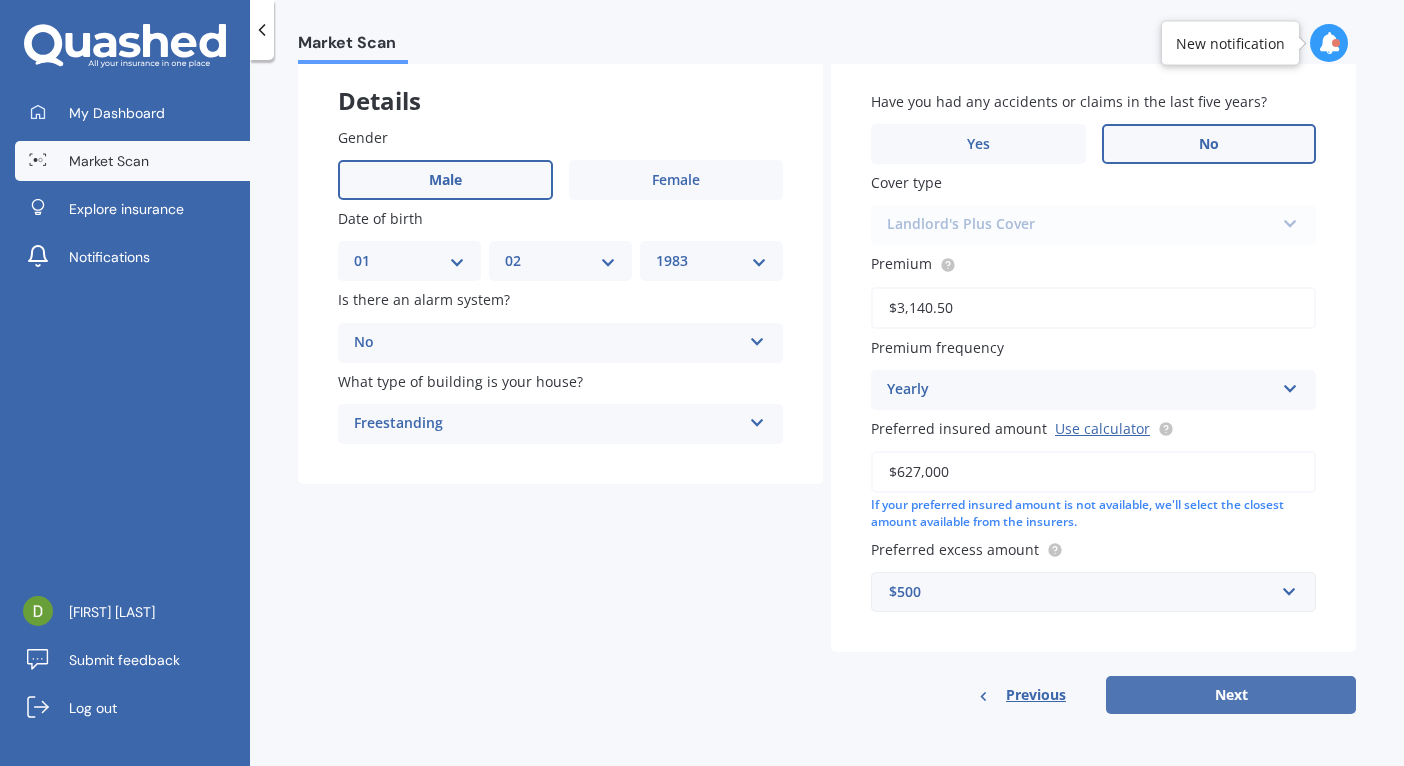 click on "Next" at bounding box center [1231, 695] 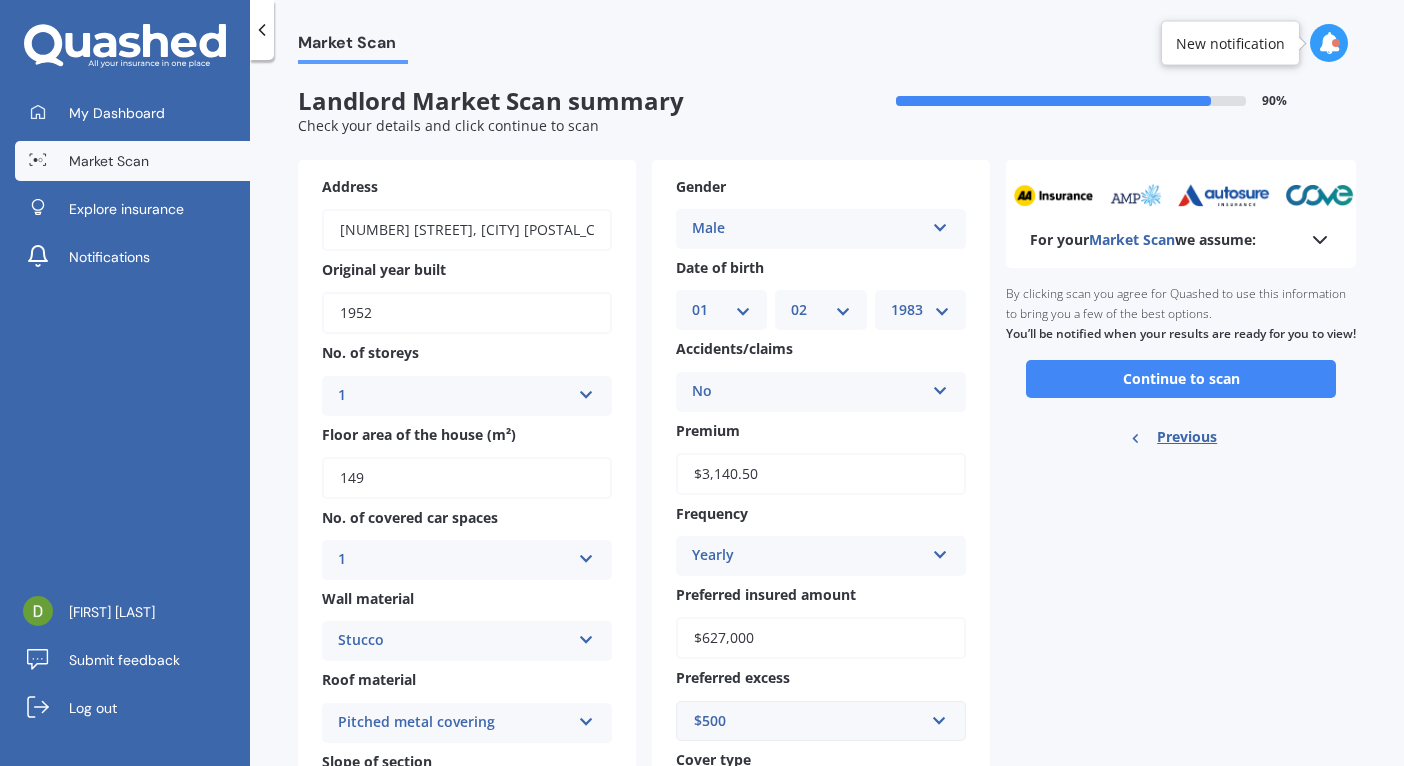 scroll, scrollTop: 0, scrollLeft: 0, axis: both 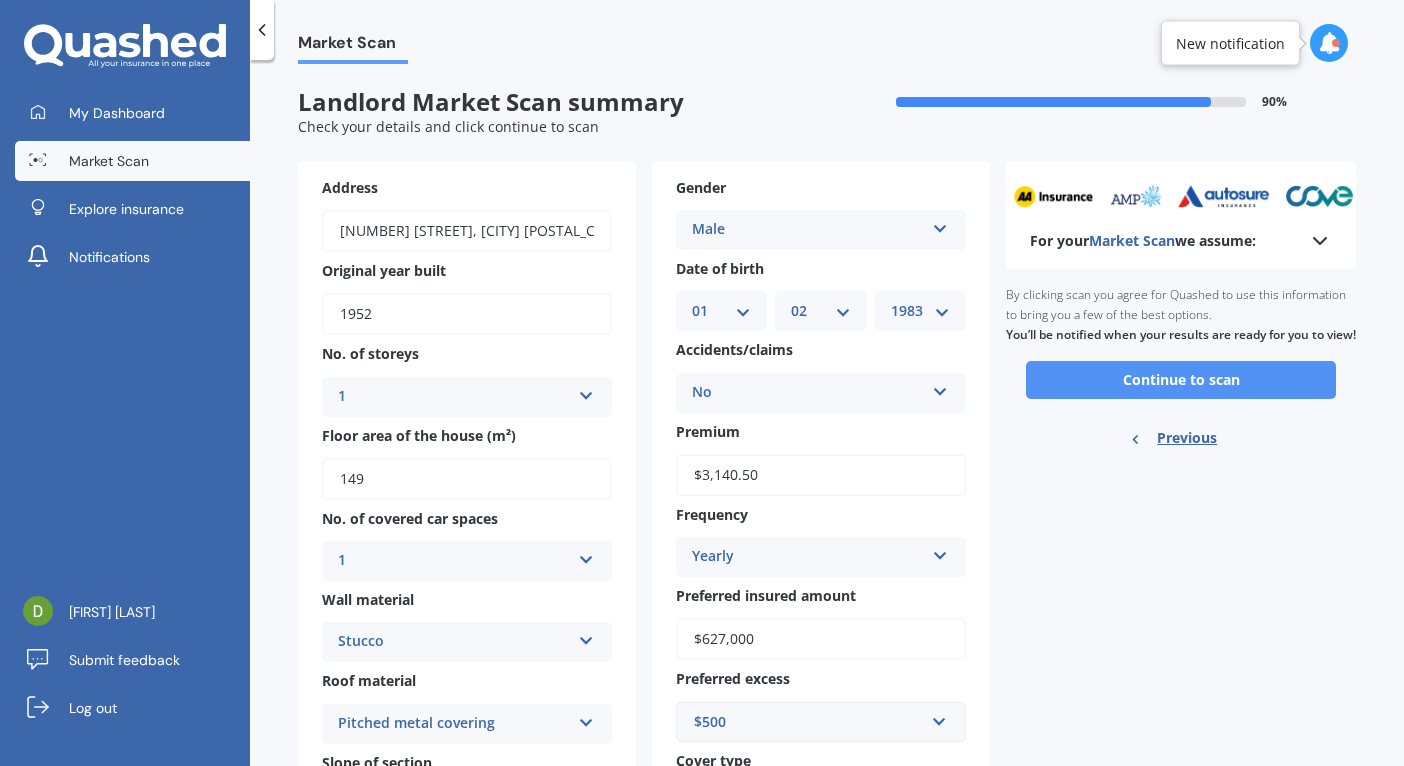 click on "Continue to scan" at bounding box center [1181, 380] 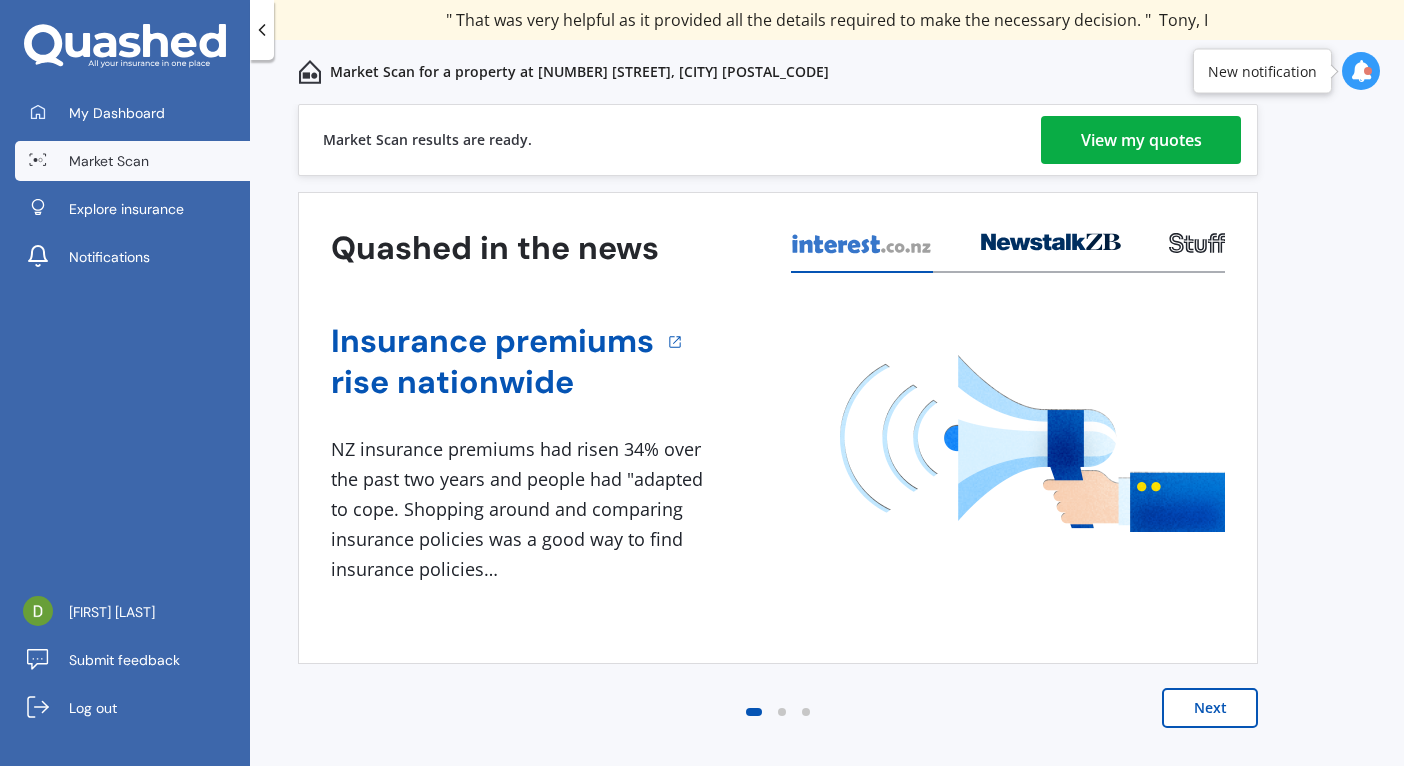 click on "View my quotes" at bounding box center [1141, 140] 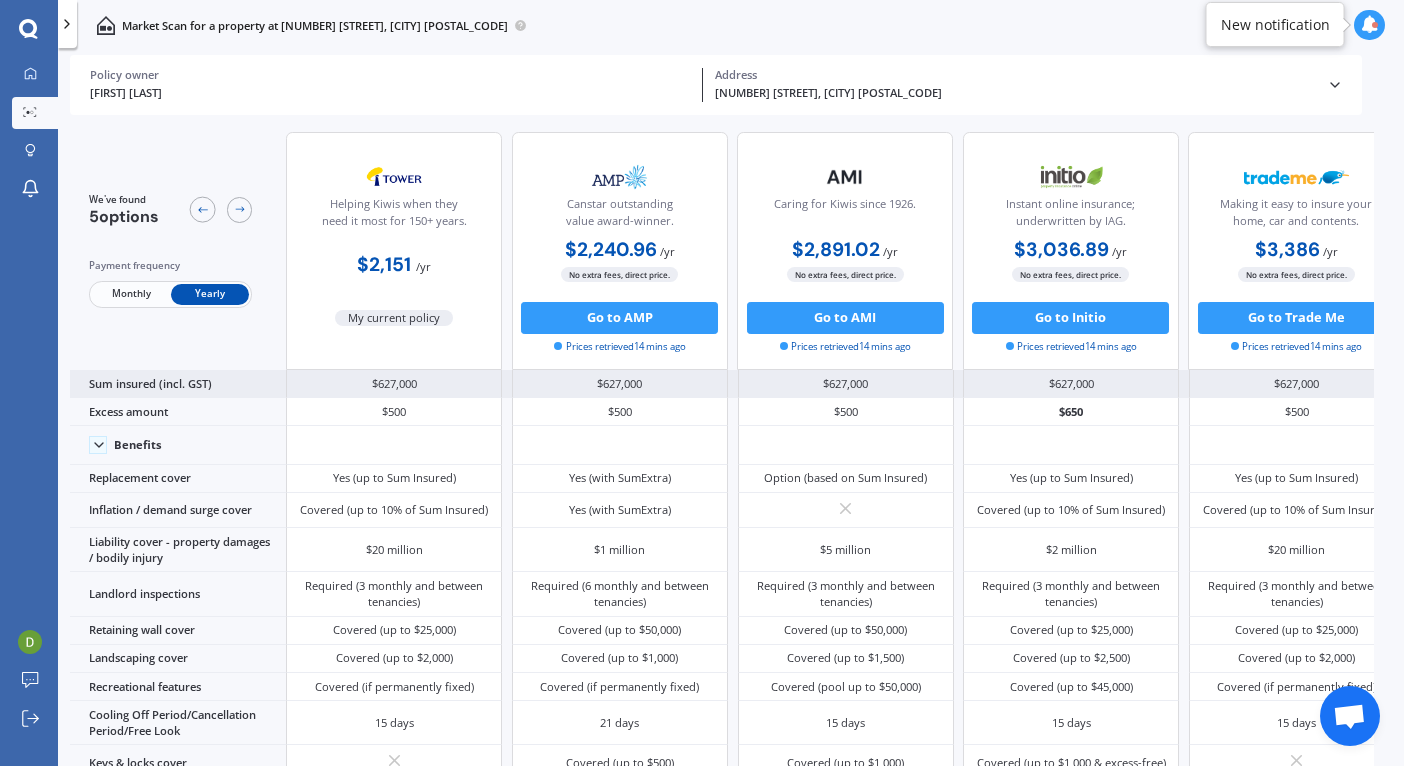 scroll, scrollTop: 0, scrollLeft: 48, axis: horizontal 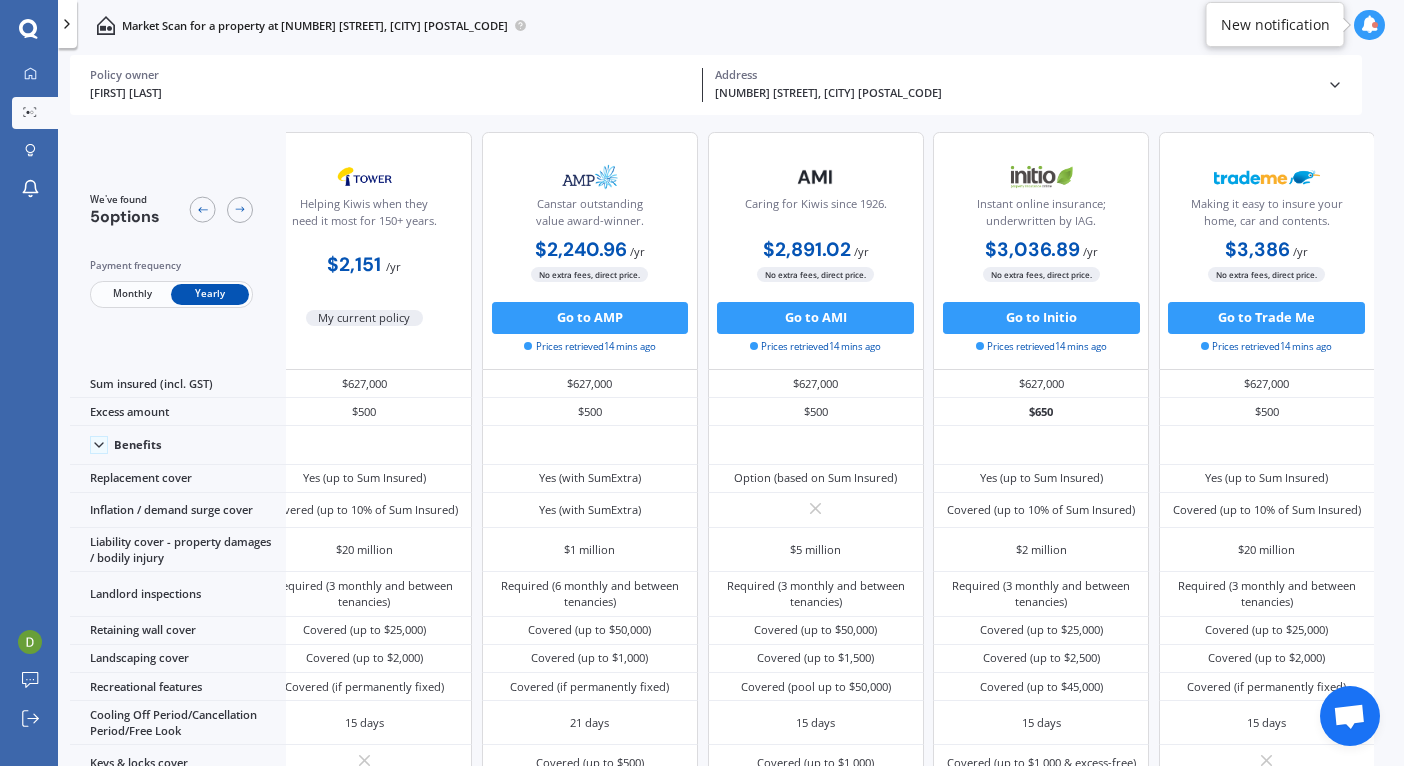 click on "Monthly" at bounding box center [132, 294] 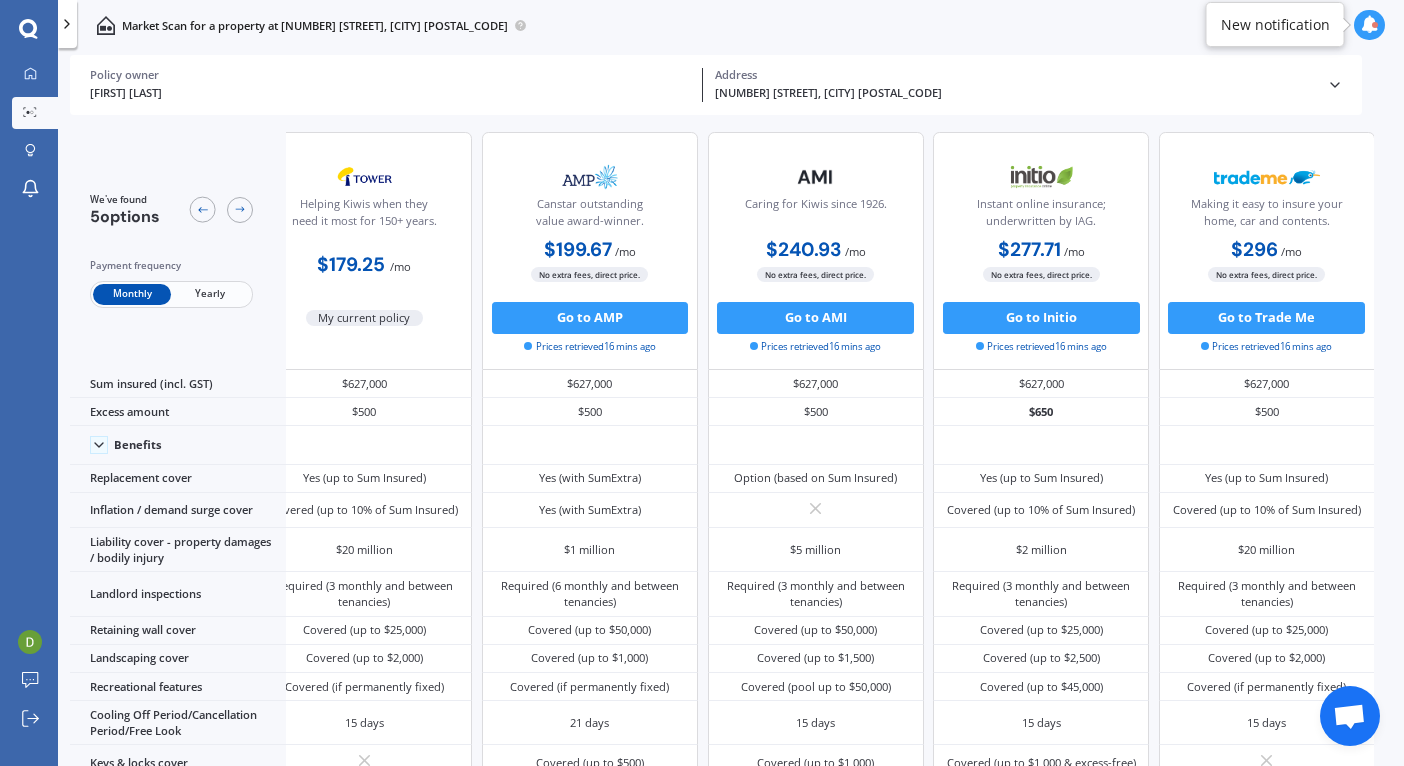click on "Yearly" at bounding box center (210, 294) 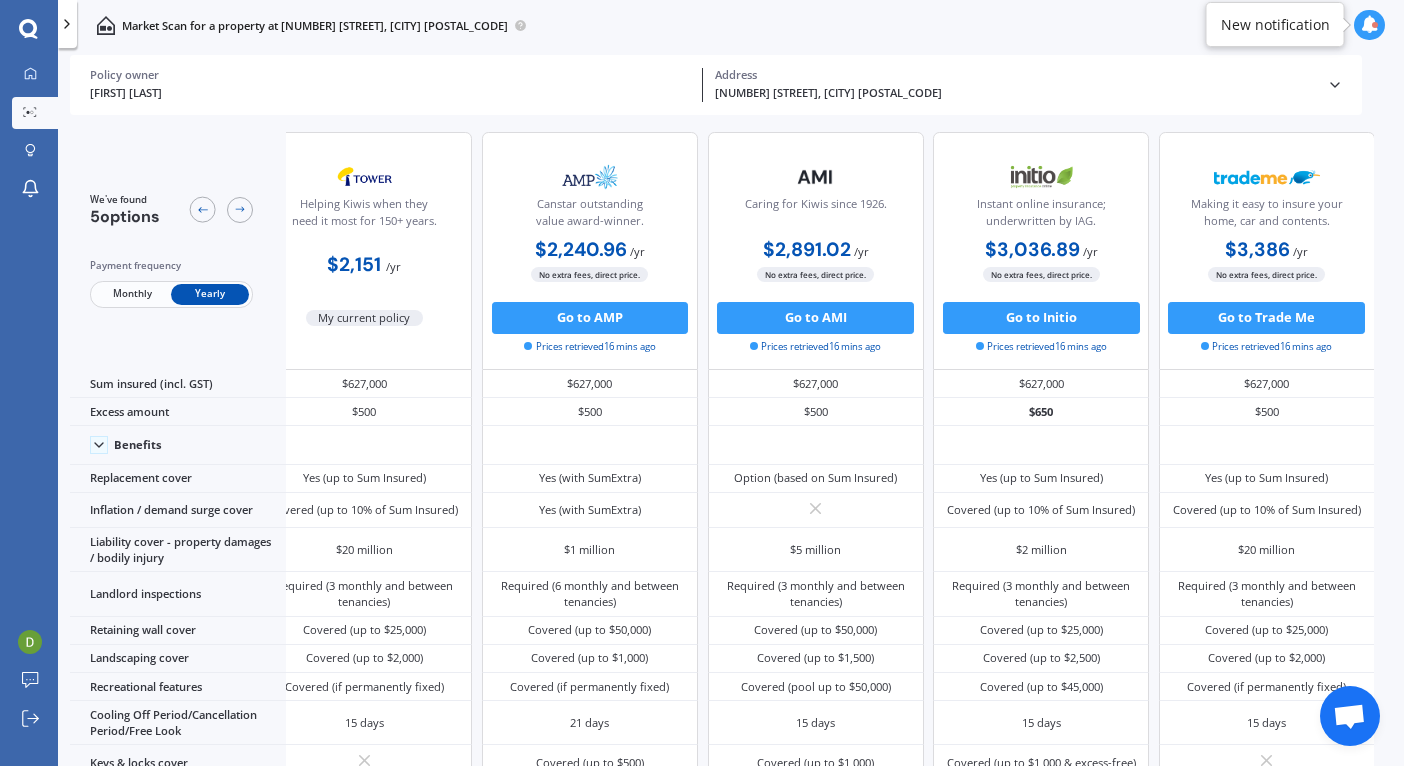 click on "Monthly" at bounding box center [132, 294] 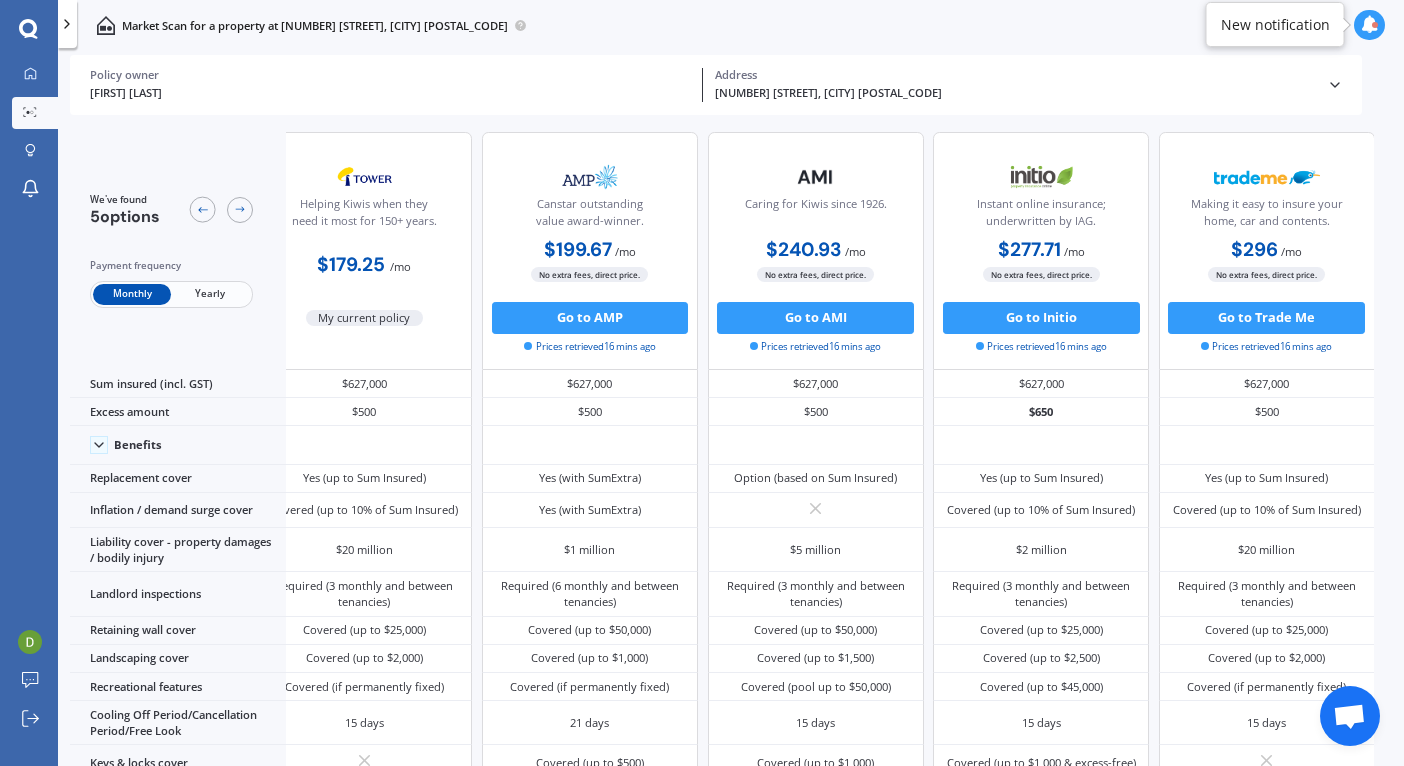 click on "Yearly" at bounding box center (210, 294) 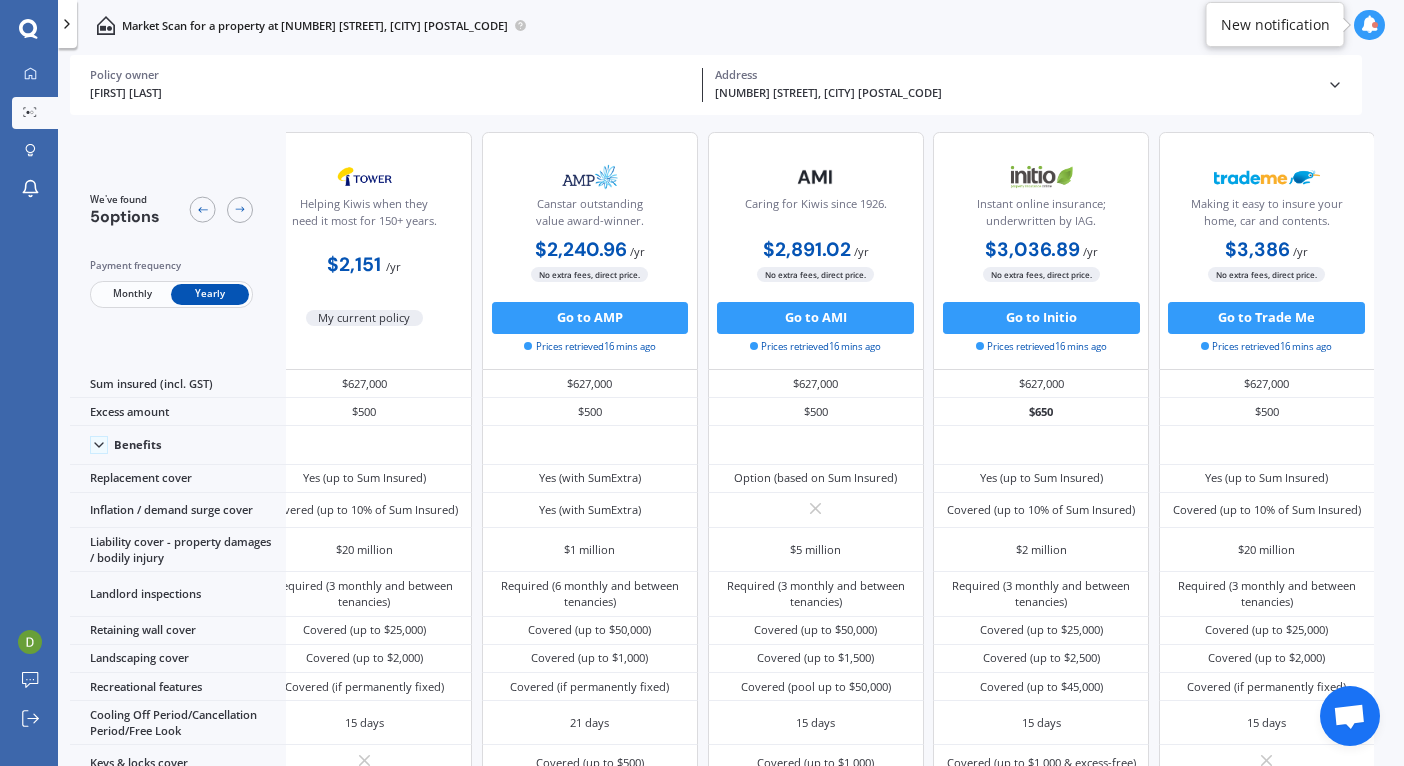 click on "Monthly" at bounding box center (132, 294) 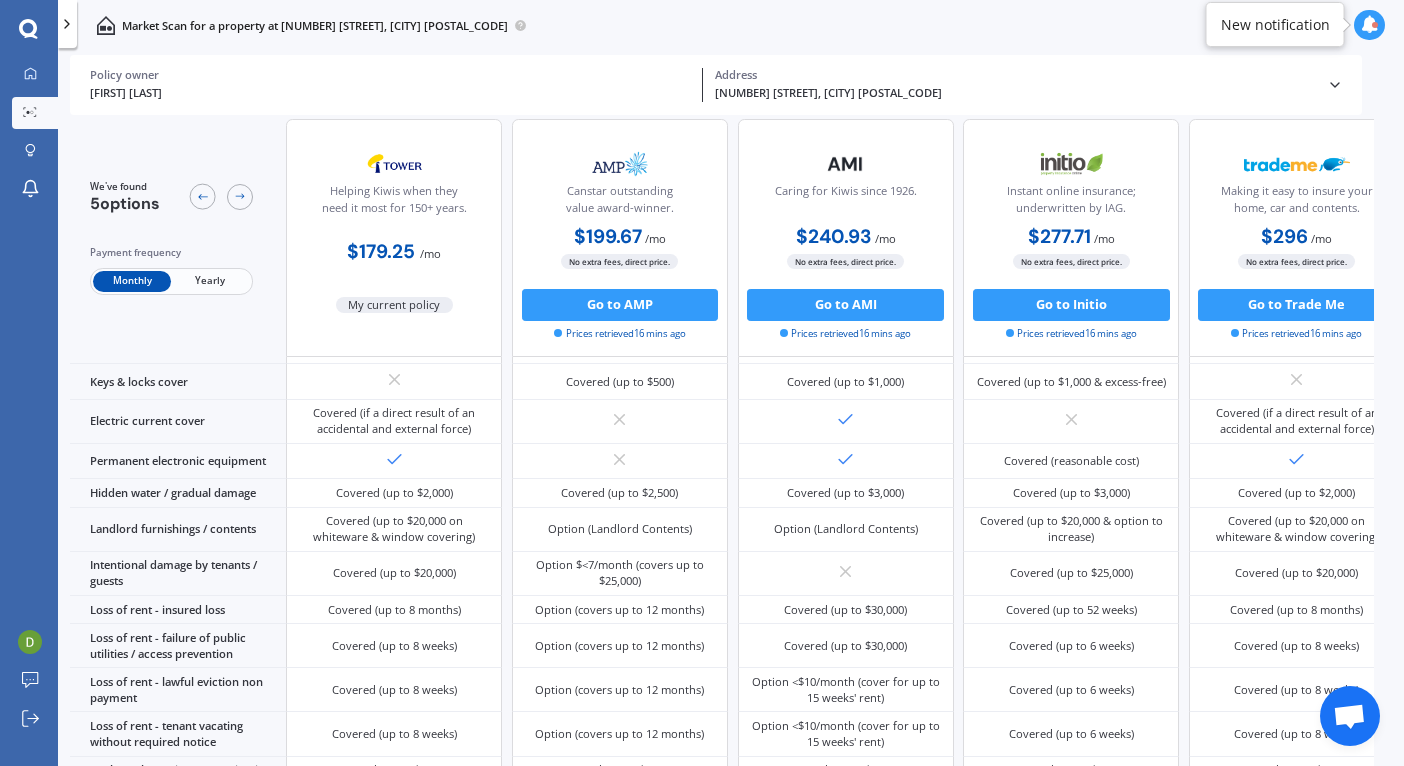 scroll, scrollTop: 861, scrollLeft: 0, axis: vertical 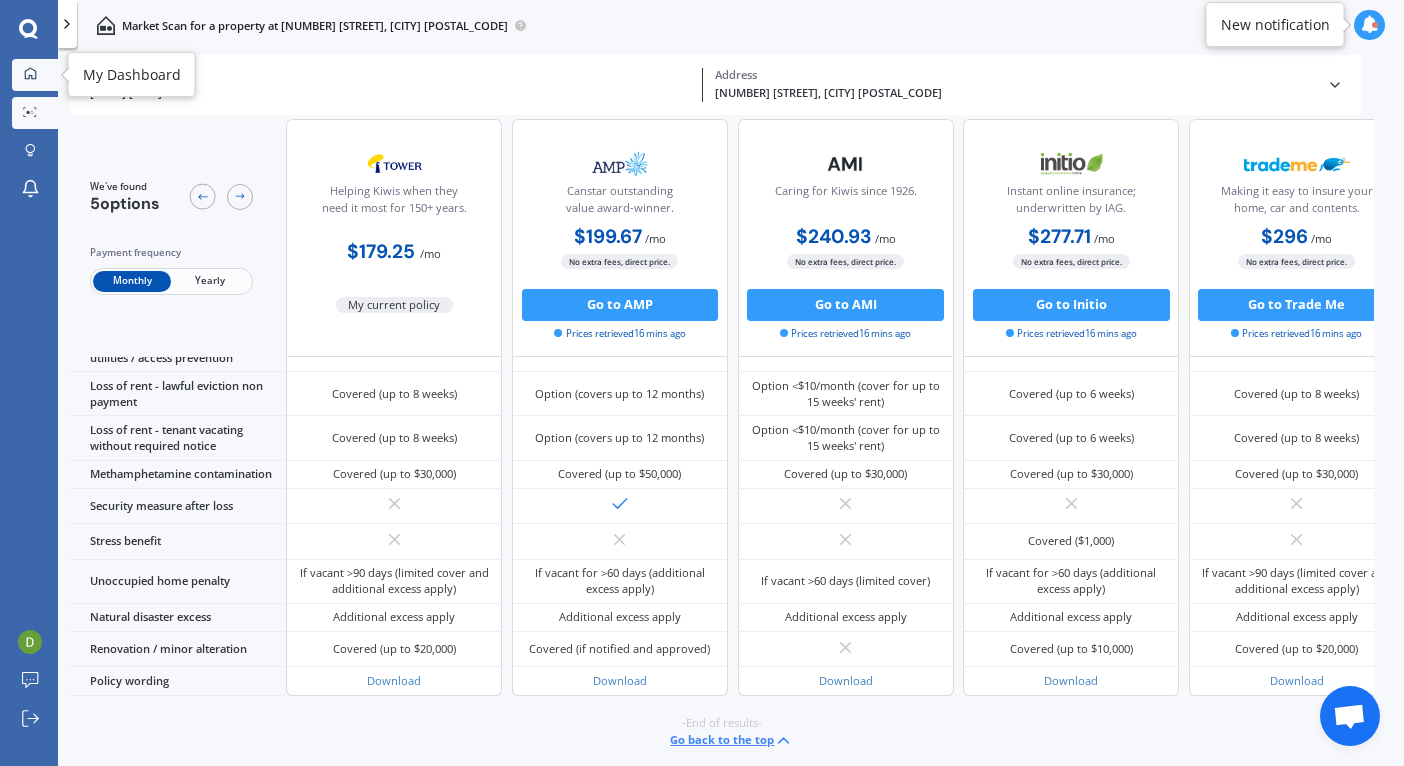click at bounding box center [30, 73] 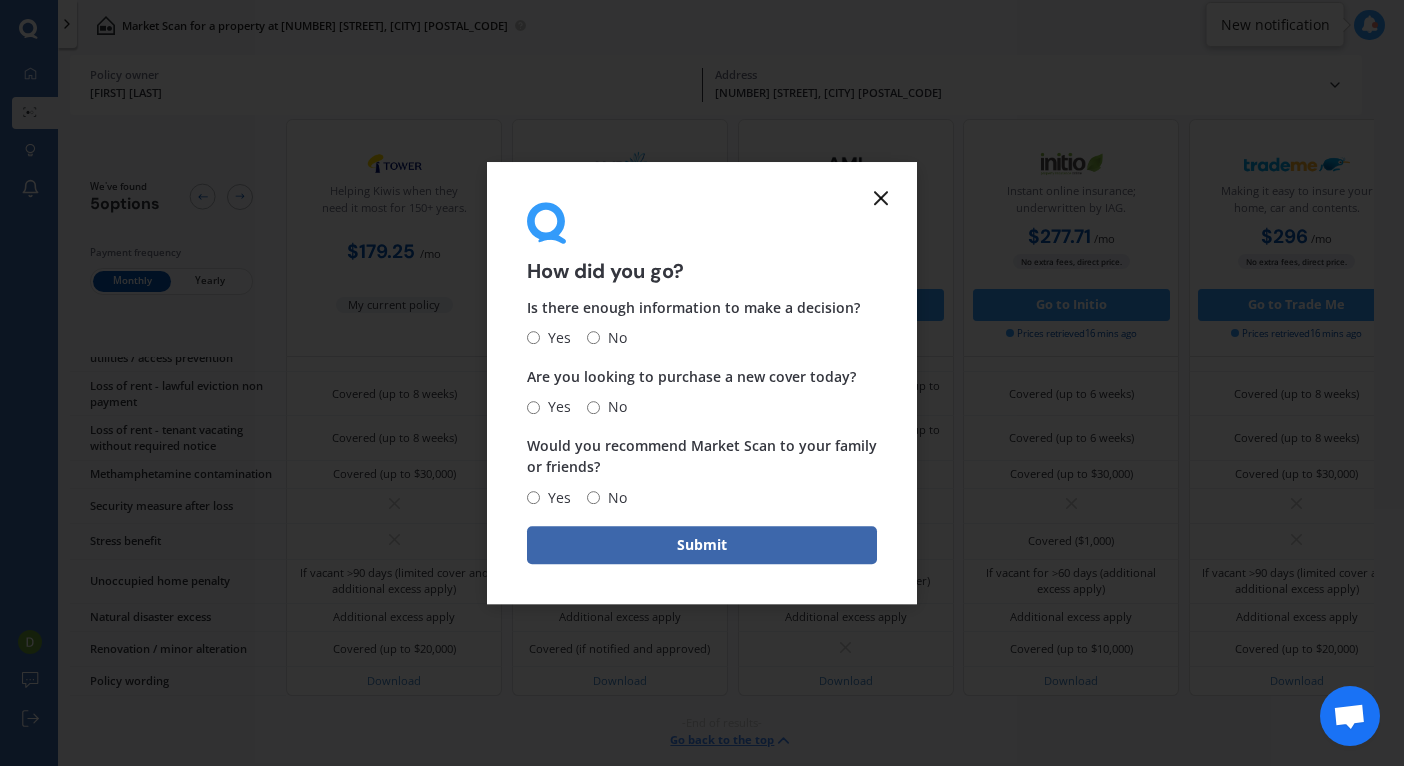 click on "No" at bounding box center [533, 338] 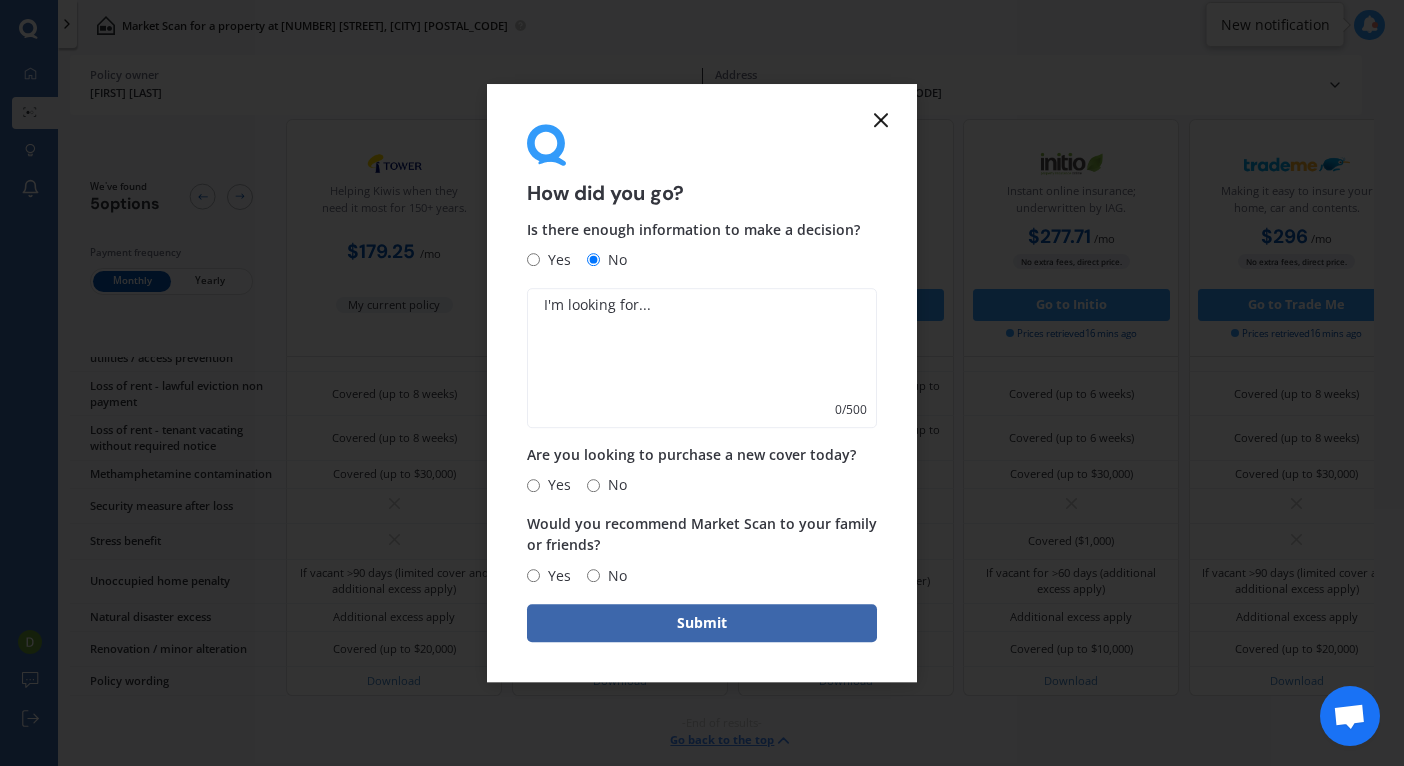 click on "Yes" at bounding box center (533, 485) 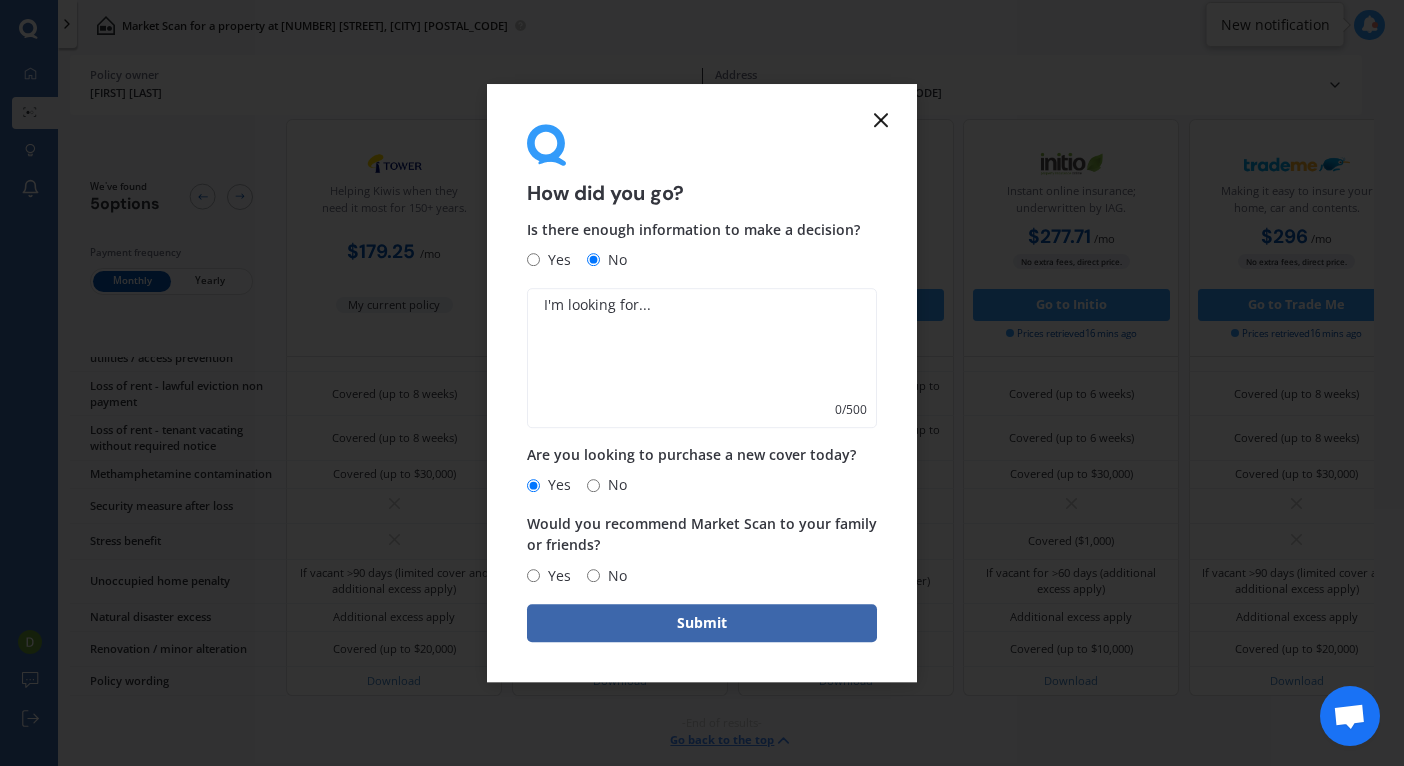 click on "Yes" at bounding box center [533, 575] 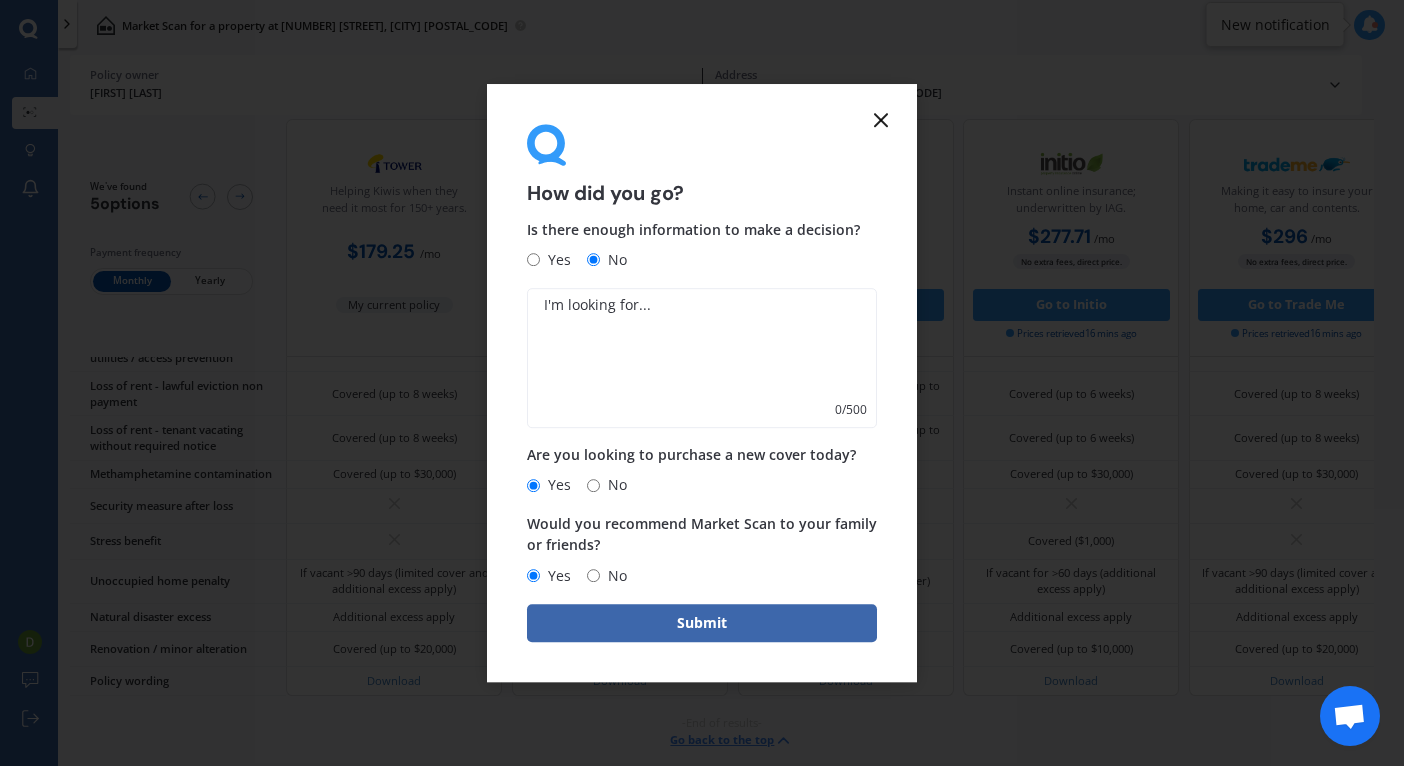 click at bounding box center [702, 358] 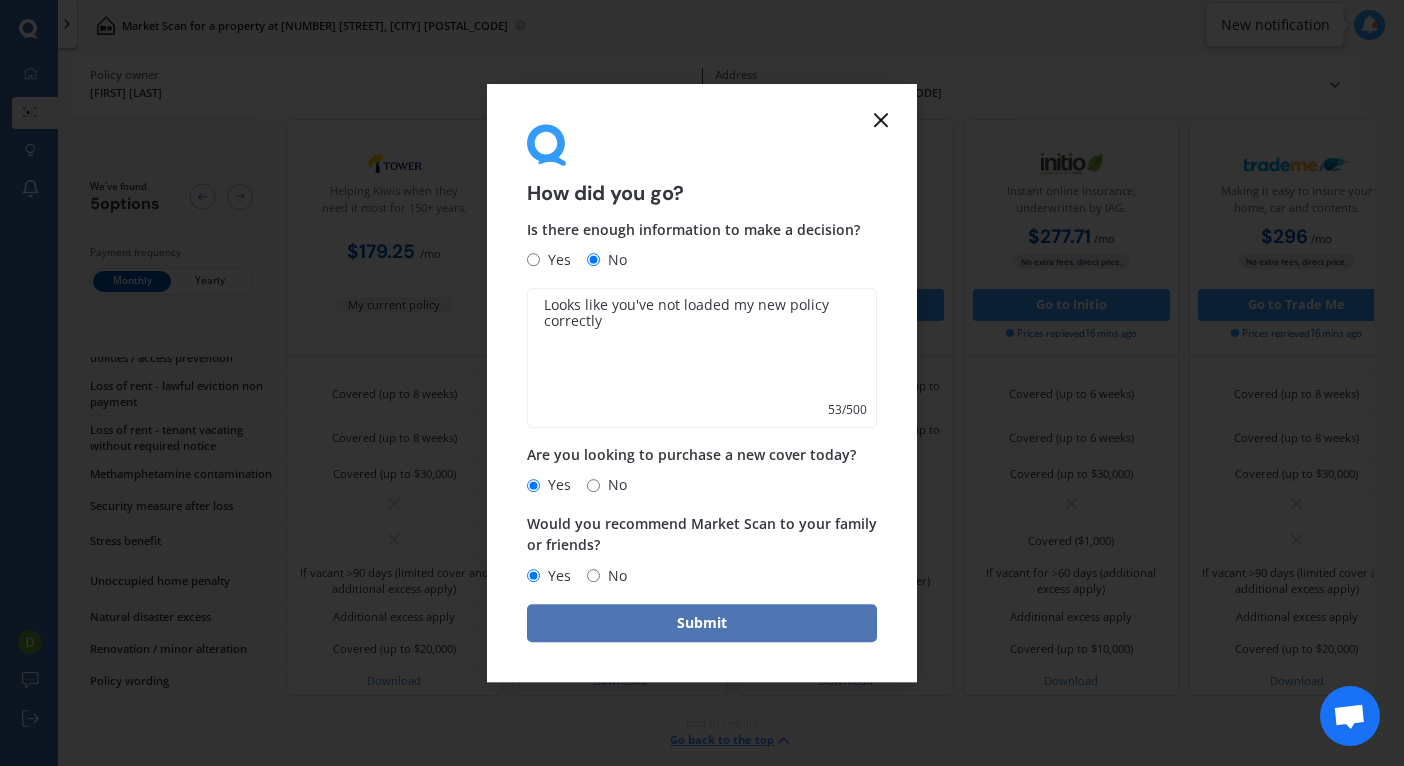 type on "Looks like you've not loaded my new policy correctly" 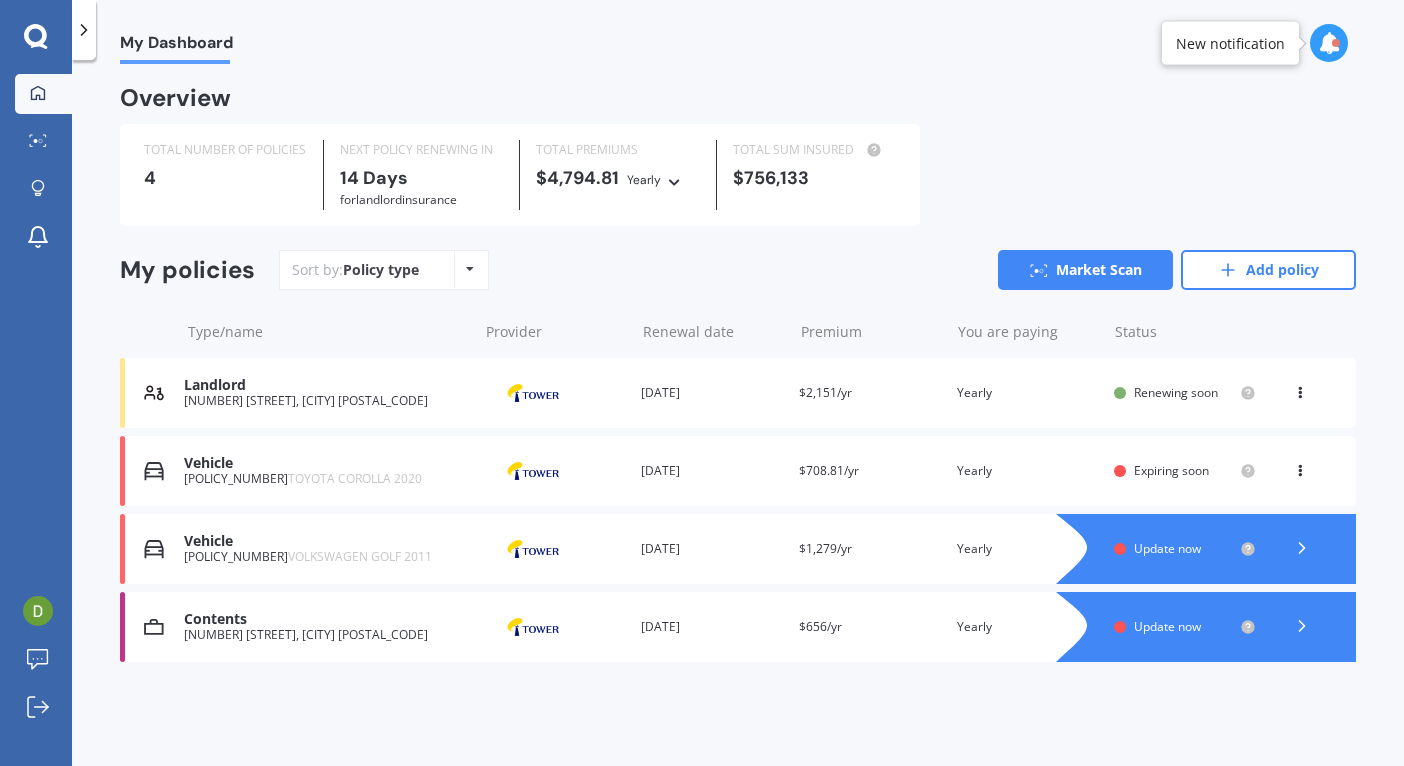 click at bounding box center (1300, 467) 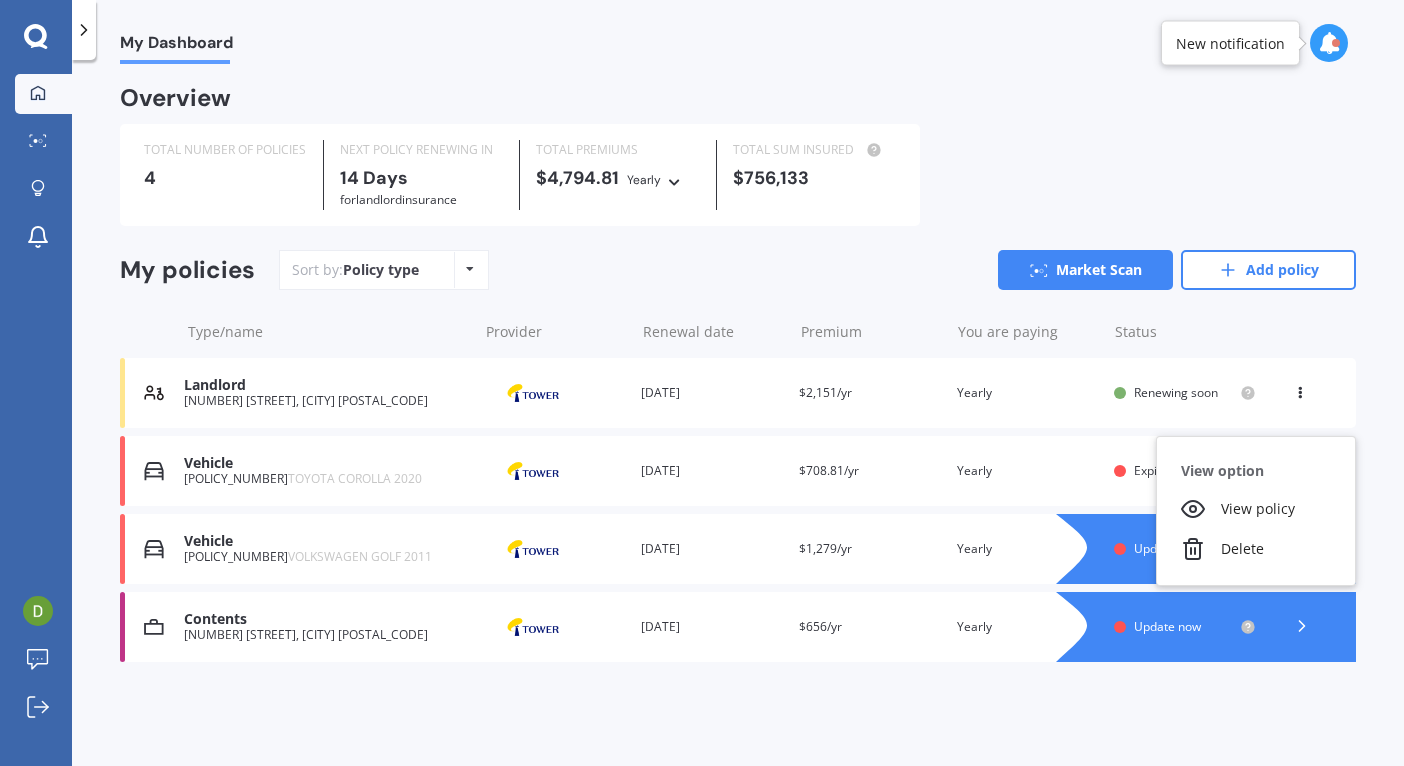 click on "Overview TOTAL NUMBER OF POLICIES 4 NEXT POLICY RENEWING IN 14 Days for Landlord insurance TOTAL PREMIUMS $4,794.81 Yearly Yearly Six-Monthly Quarterly Monthly Fortnightly Weekly TOTAL SUM INSURED $756,133 My policies Sort by: Policy type Policy type Alphabetical Date added Renewing next Market Scan Add policy Type/name Provider Renewal date Premium You are paying Status Landlord 5 Chambers Street, Havelock North 4130 Provider Renewal date 21 Jul 2025 Premium $2,151/yr You are paying Yearly Status Renewing soon View option View policy Delete Landlord 5 Chambers Street, Havelock North 4130 Provider Renewal date 21 Jul 2025 Premium $2,151/yr You are paying Yearly Status Renewing soon View option View policy Delete Vehicle QCS671 TOYOTA COROLLA 2020 Provider Renewal date 07 Aug 2025 Premium $708.81/yr You are paying Yearly Status Expiring soon View option View policy Delete Vehicle QCS671 TOYOTA COROLLA 2020 Provider Renewal date 07 Aug 2025 Premium $708.81/yr You are paying Yearly Status Expiring soon" at bounding box center (738, 399) 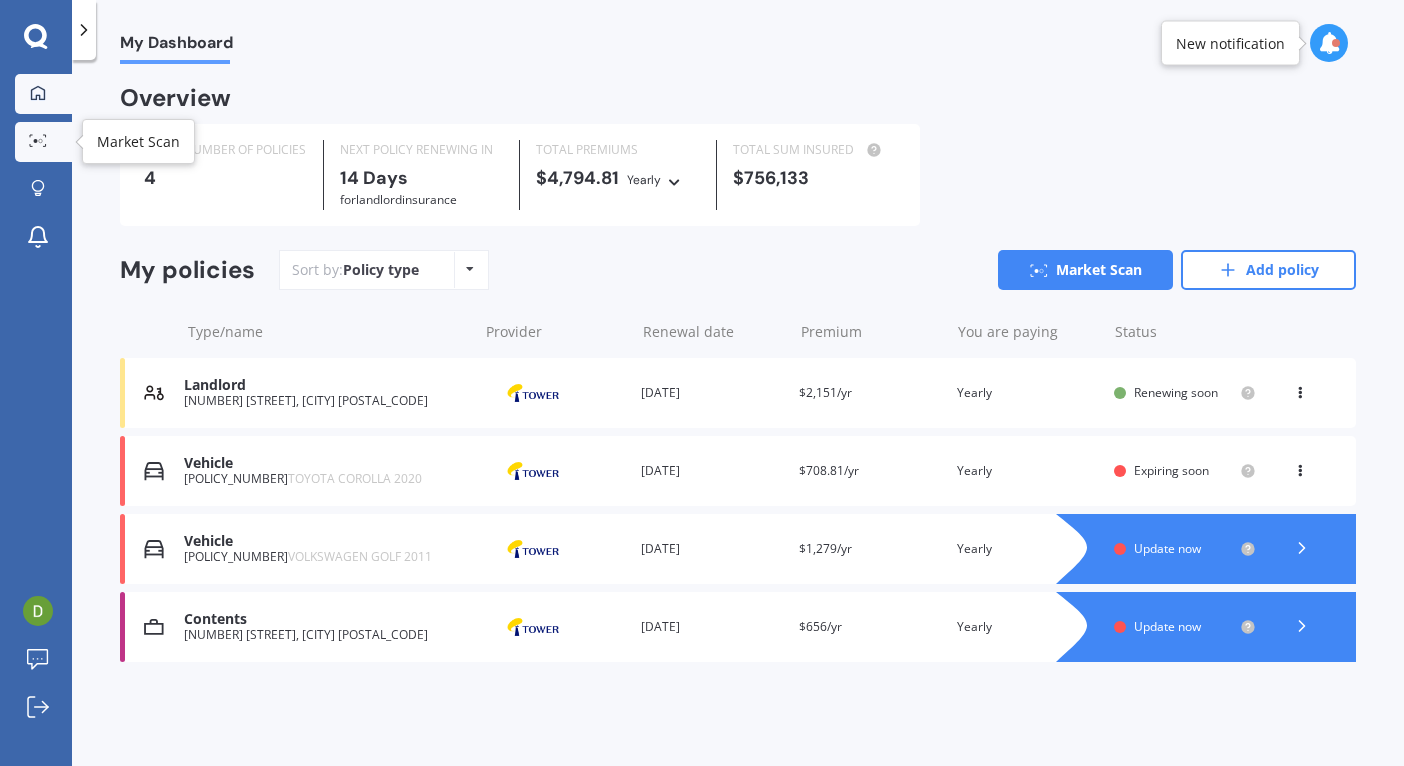 click at bounding box center [38, 141] 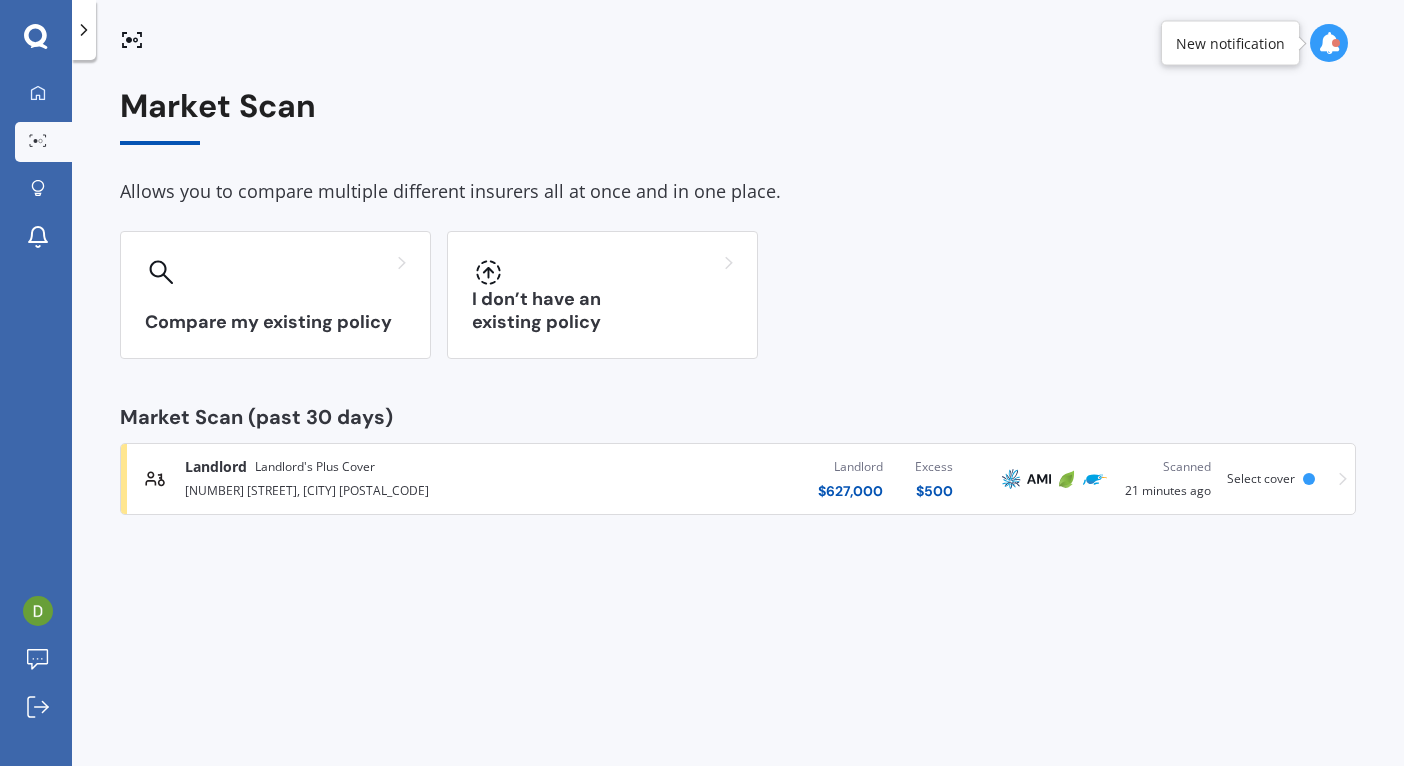 click on "Landlord's Plus Cover" at bounding box center (315, 467) 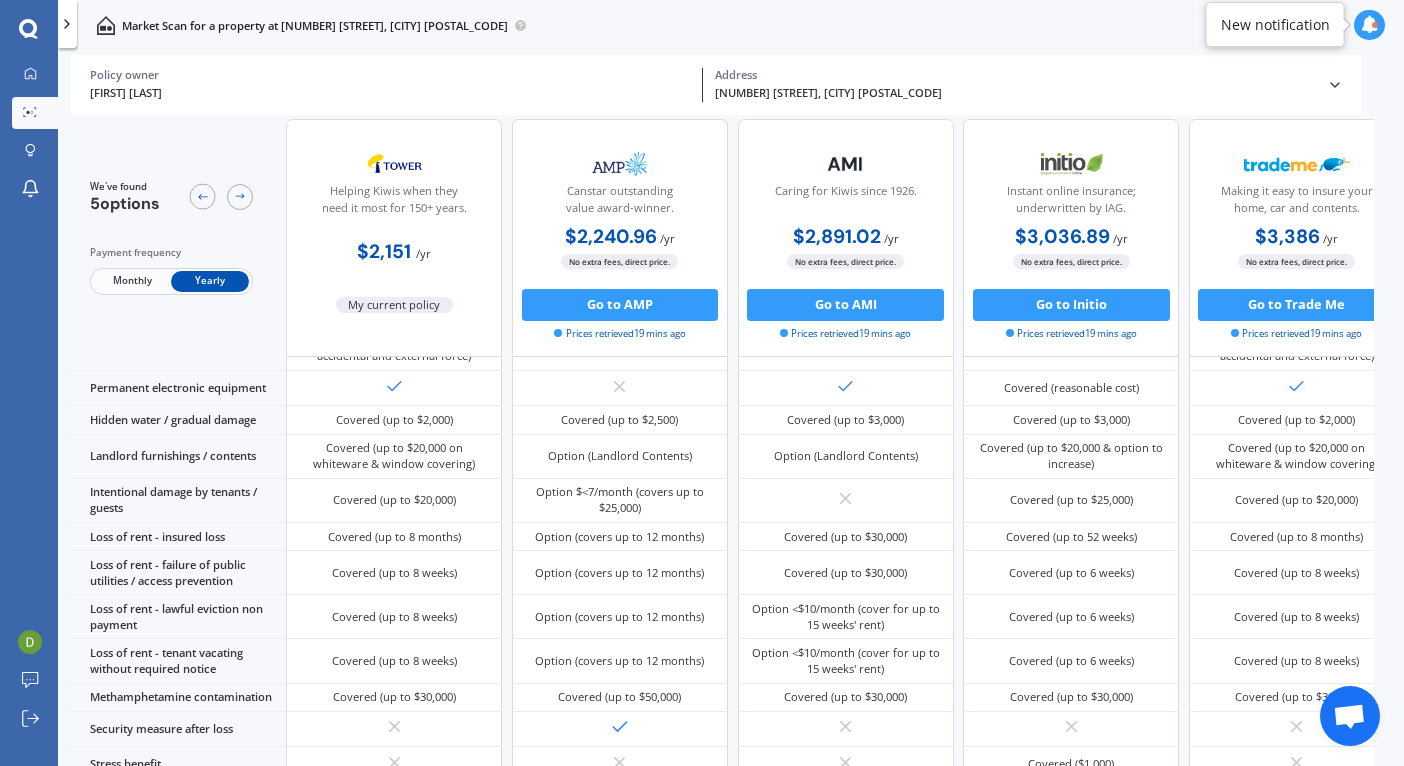 scroll, scrollTop: 0, scrollLeft: 0, axis: both 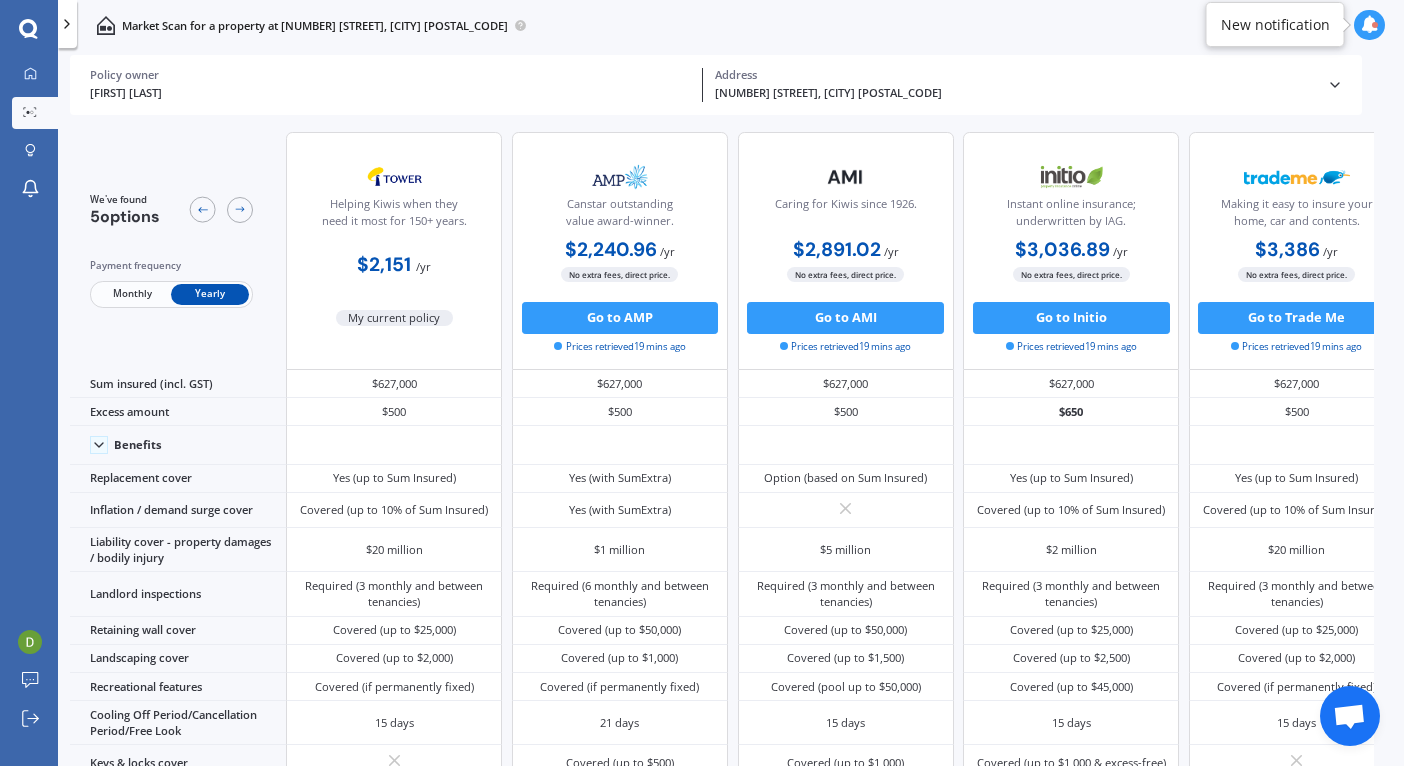 click on "Monthly" at bounding box center (132, 294) 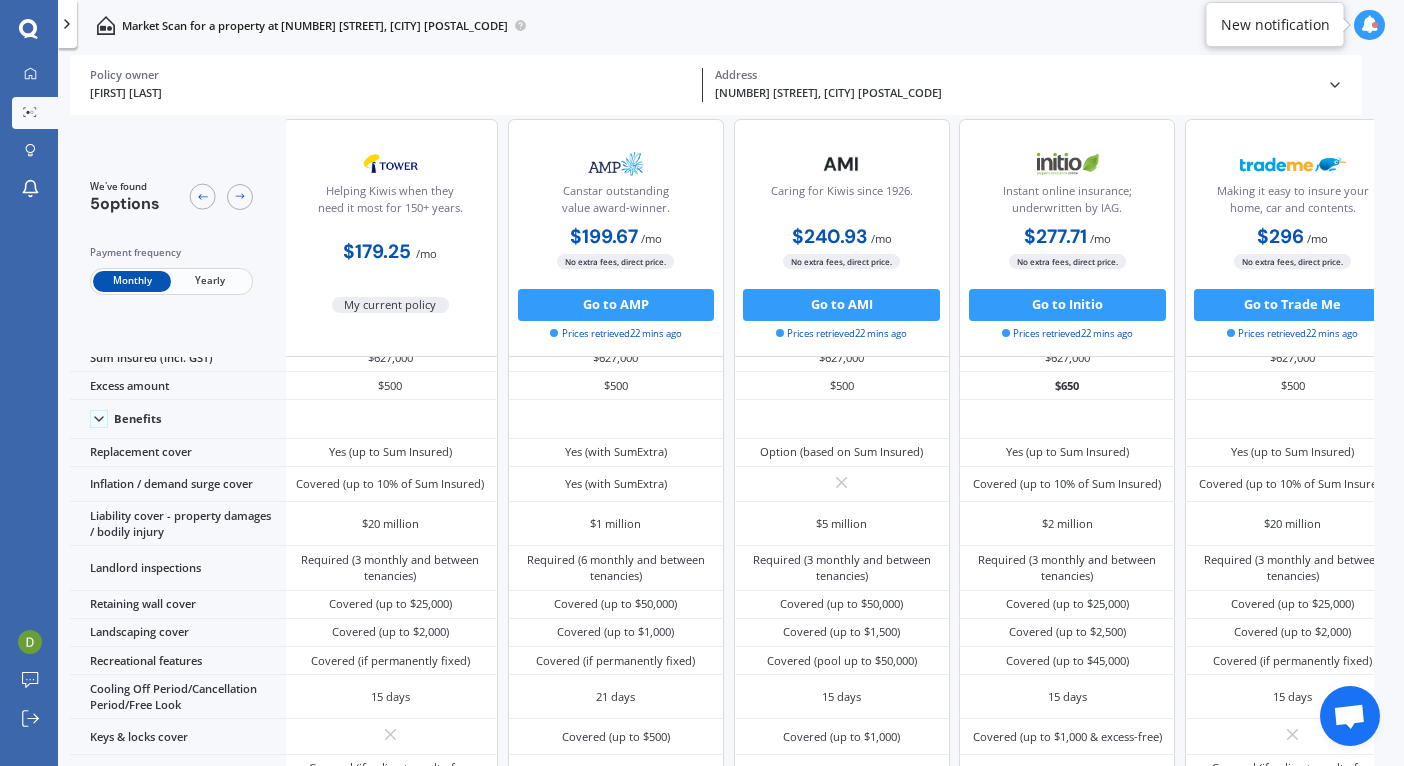 scroll, scrollTop: 0, scrollLeft: 5, axis: horizontal 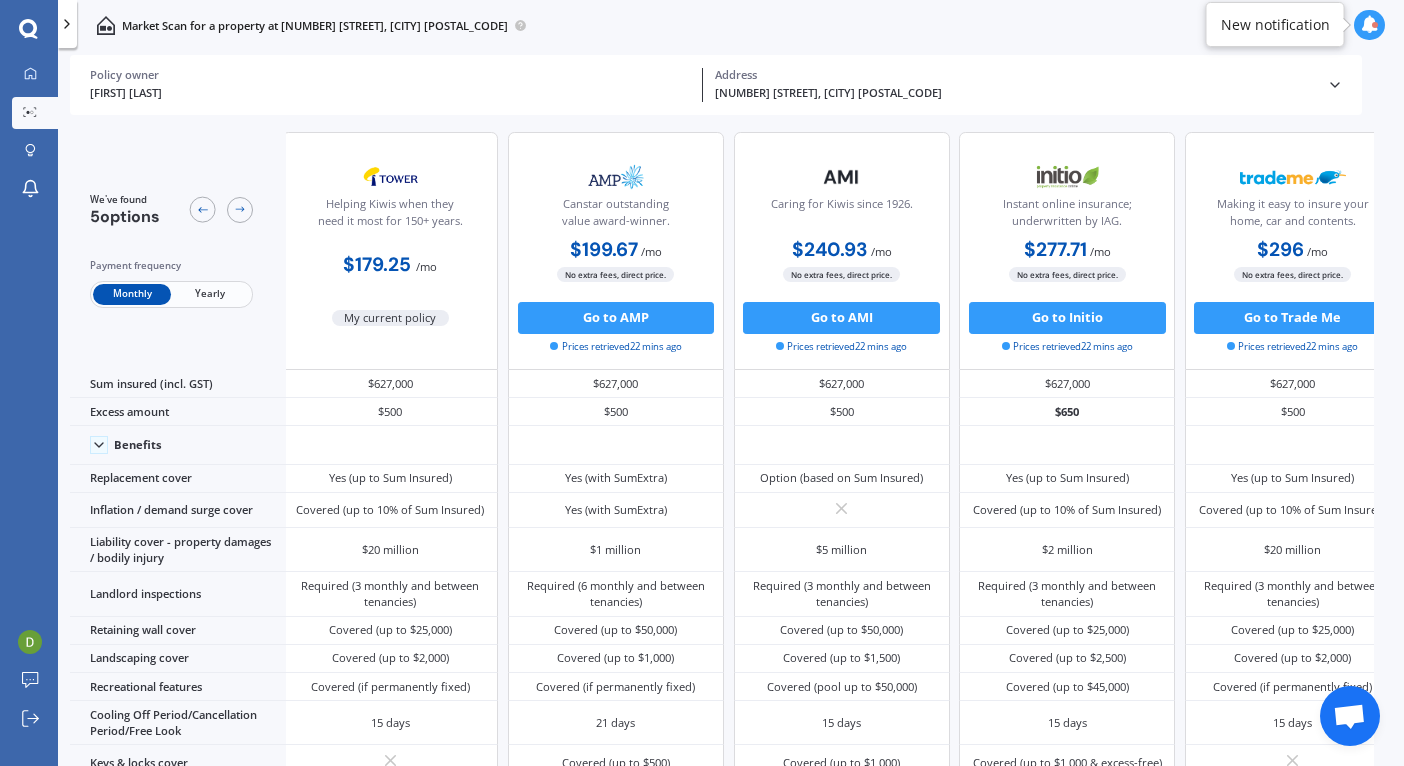 click on "Yearly" at bounding box center (210, 294) 